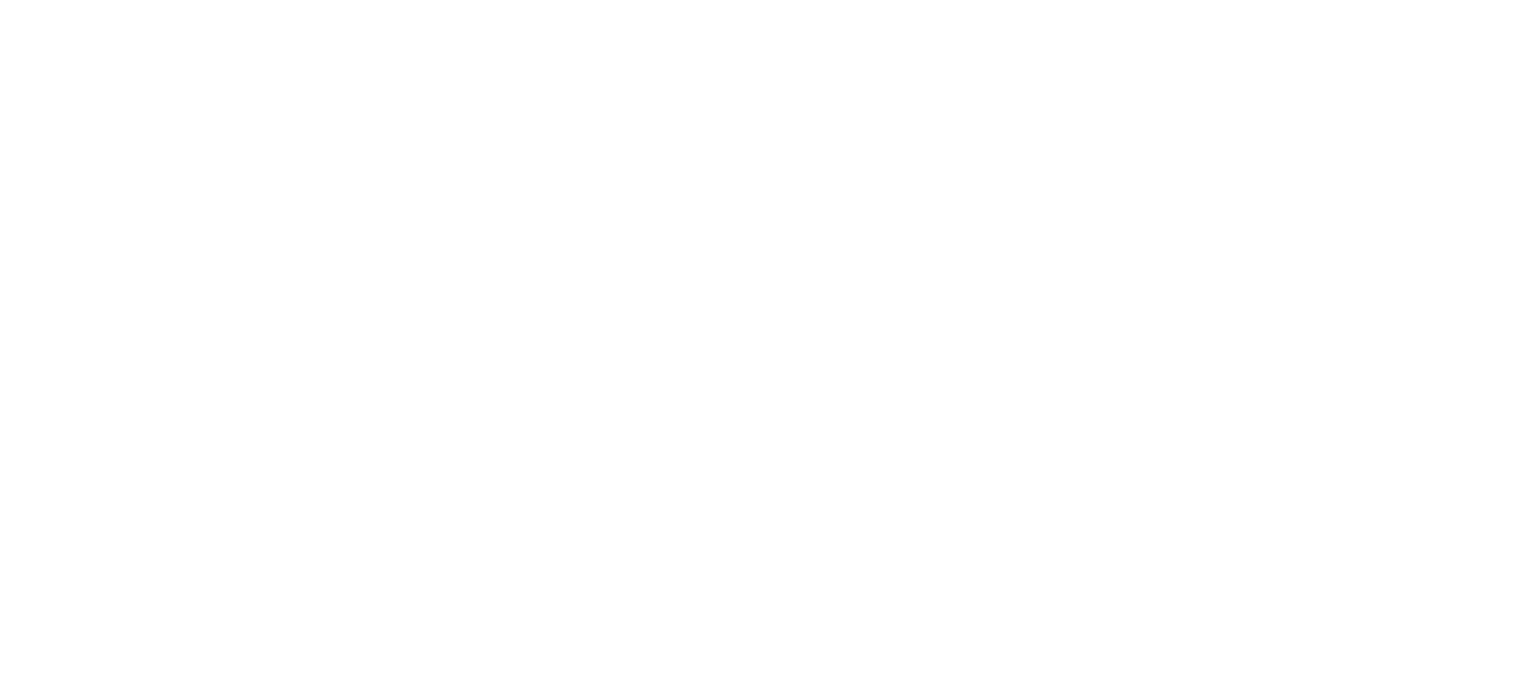 scroll, scrollTop: 0, scrollLeft: 0, axis: both 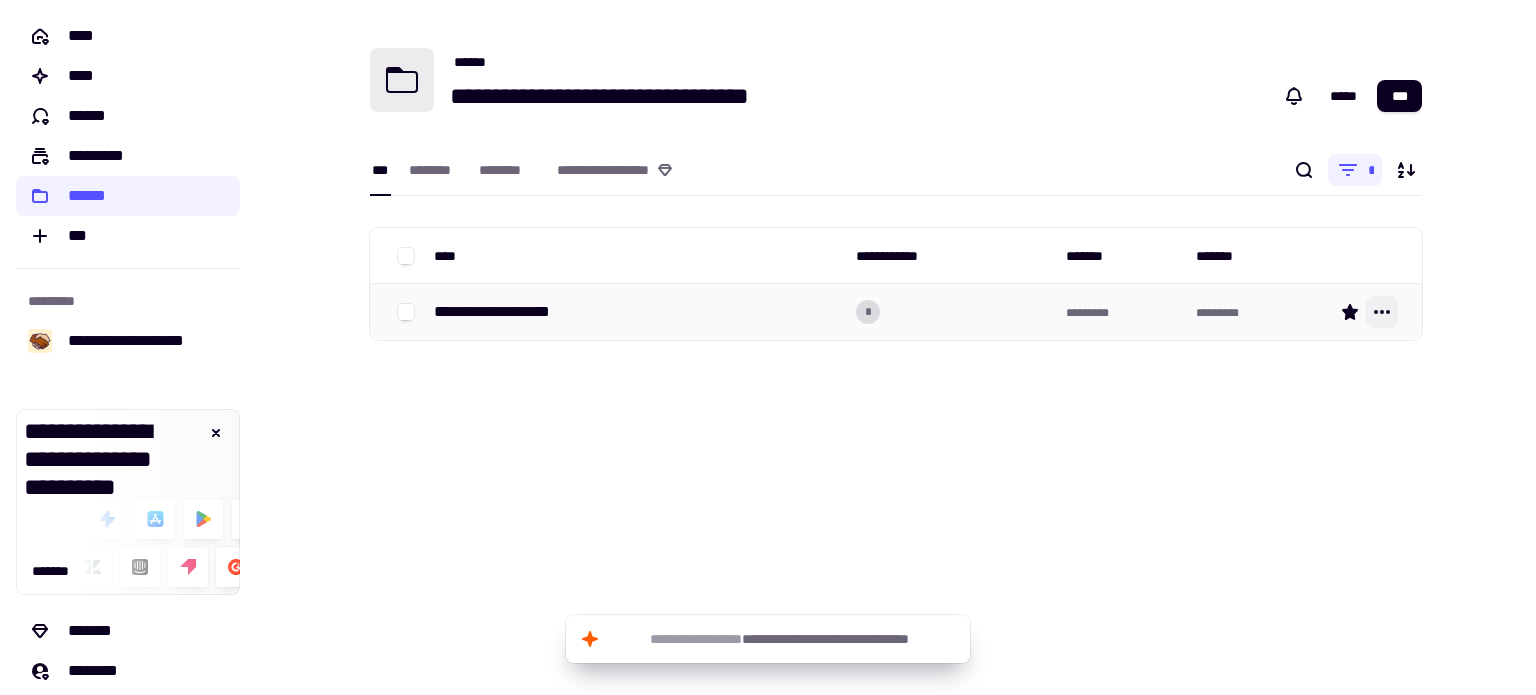 click 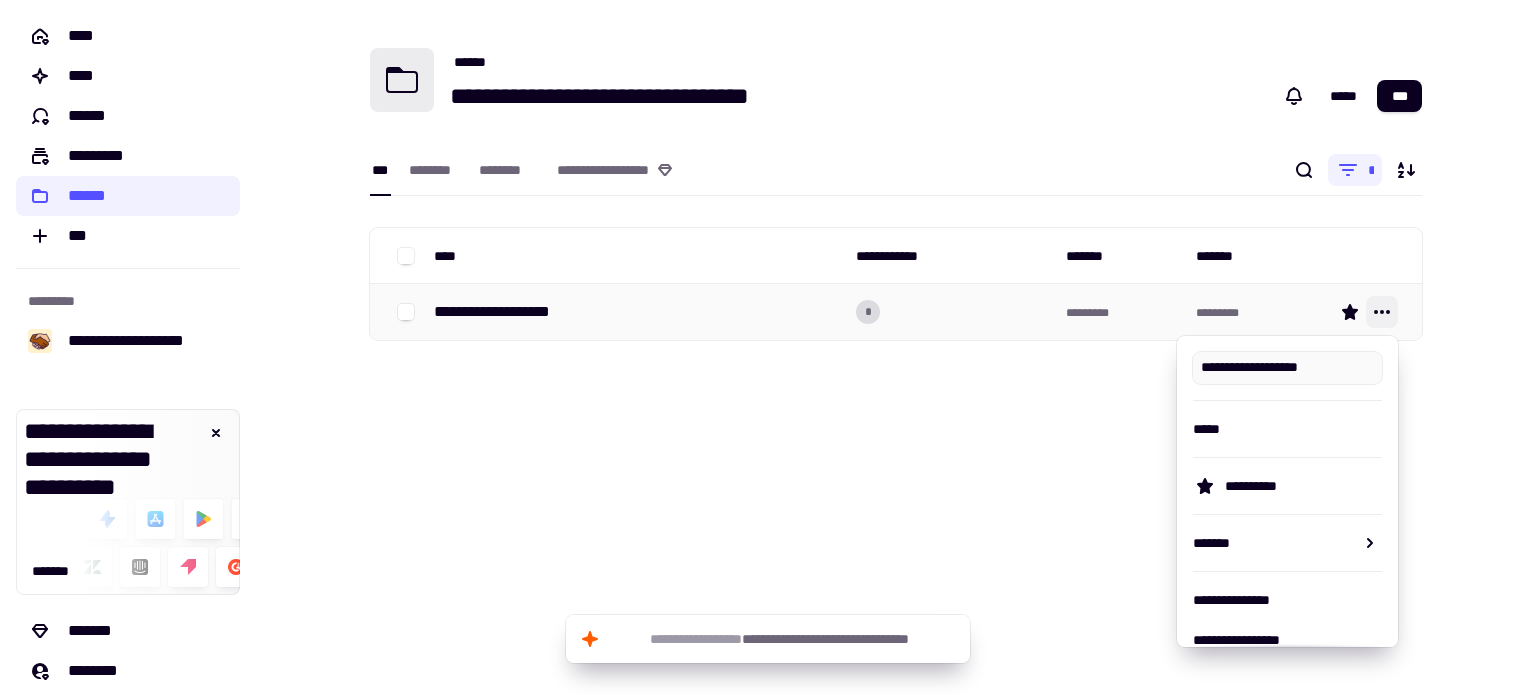 click 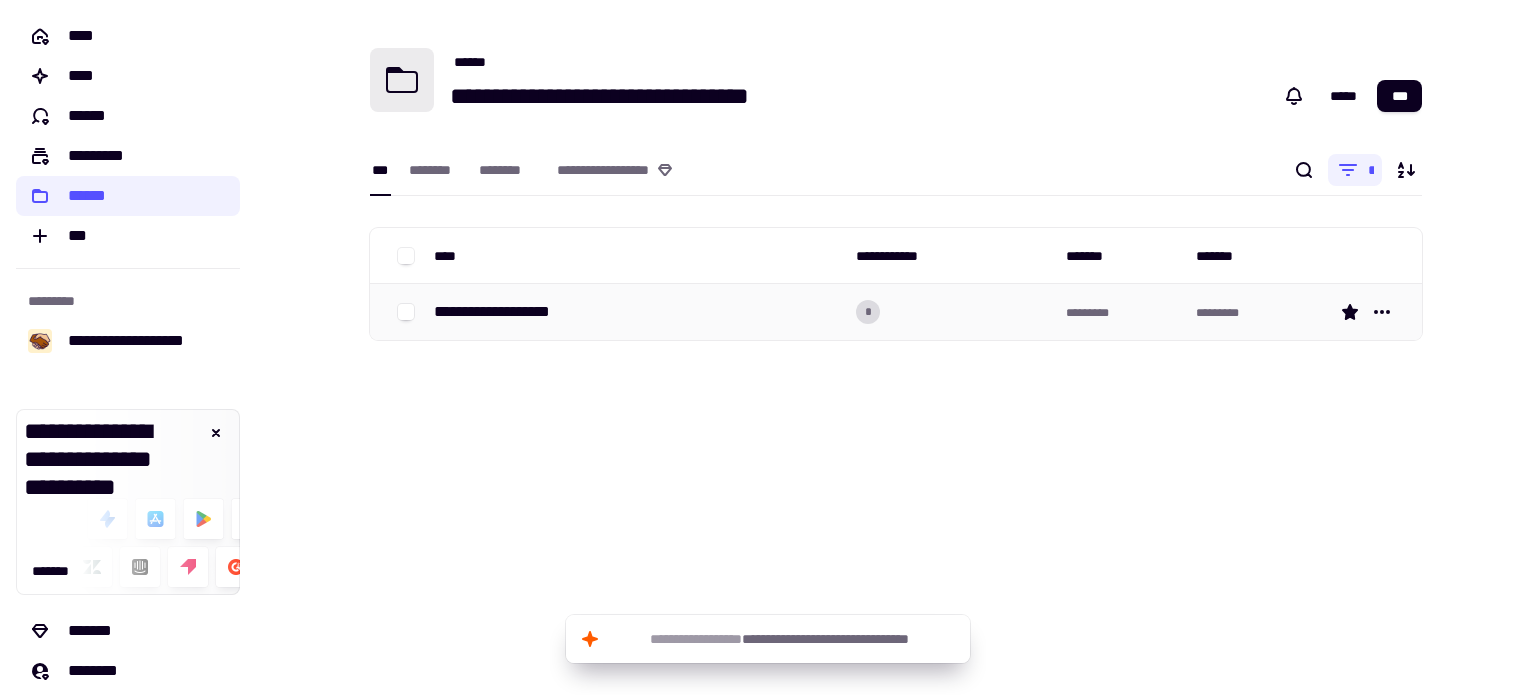 click on "**********" at bounding box center [506, 312] 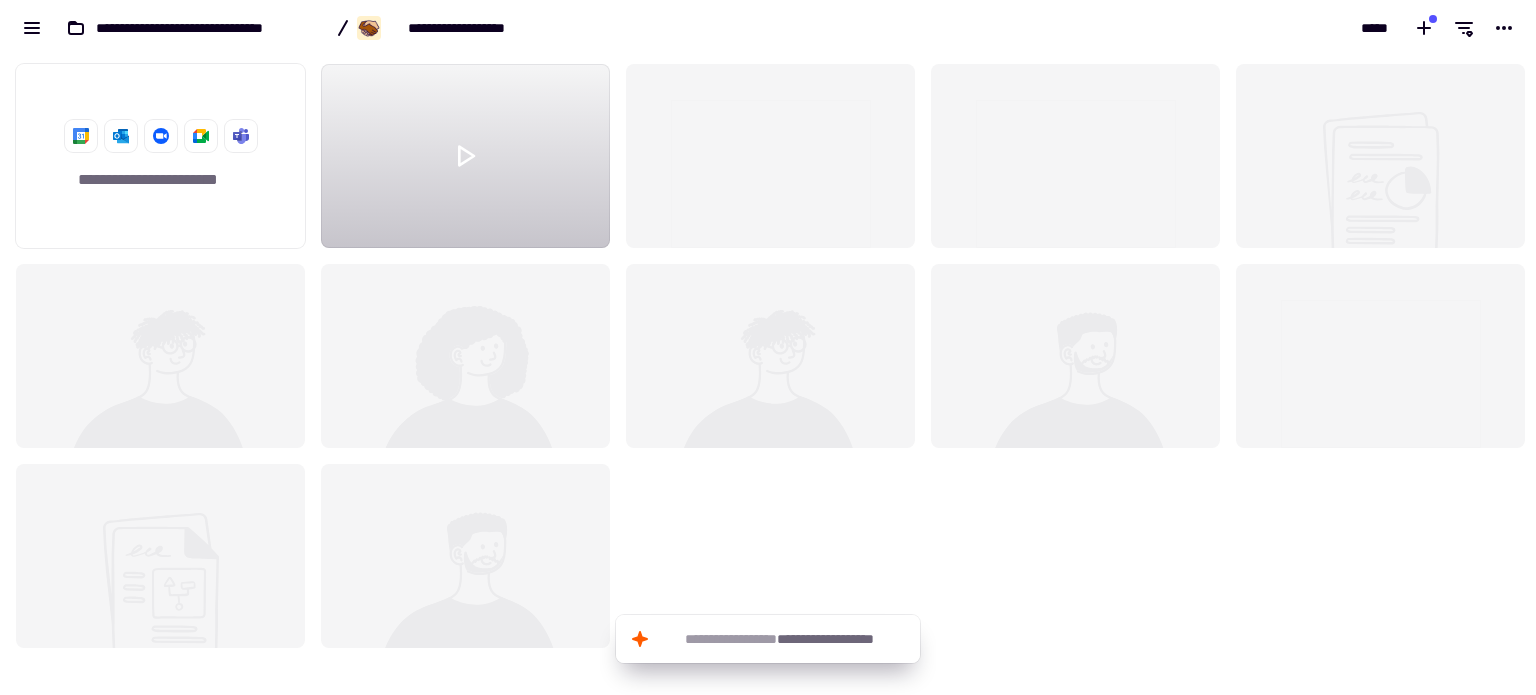 scroll, scrollTop: 16, scrollLeft: 16, axis: both 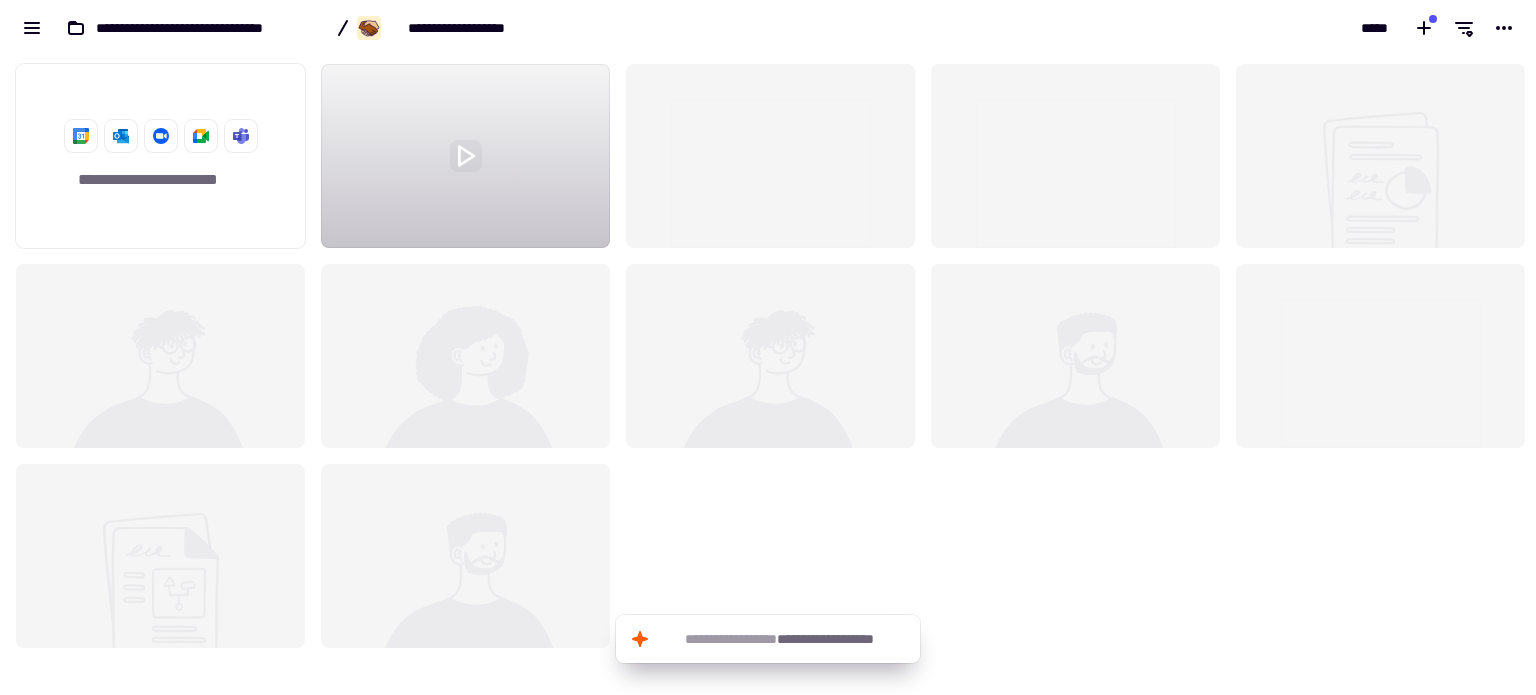 click 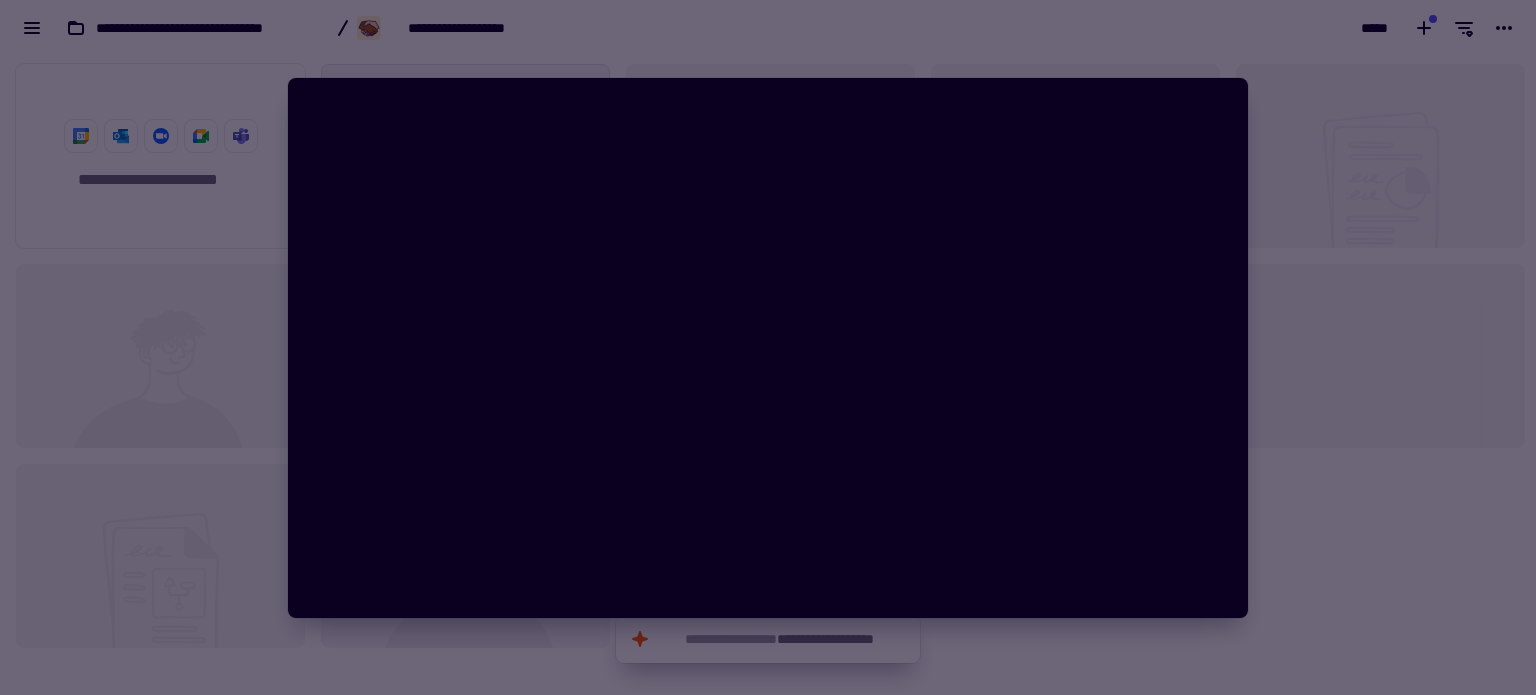 type 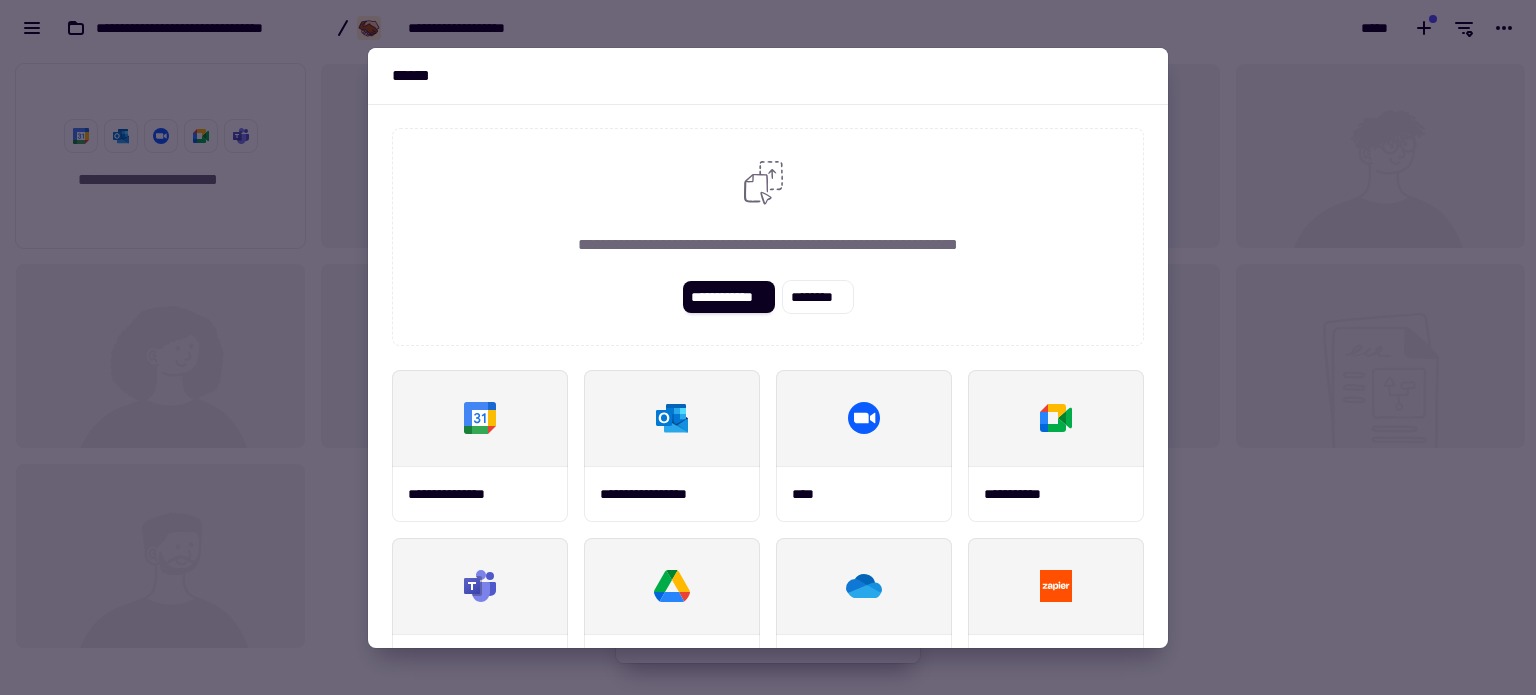 click at bounding box center (768, 347) 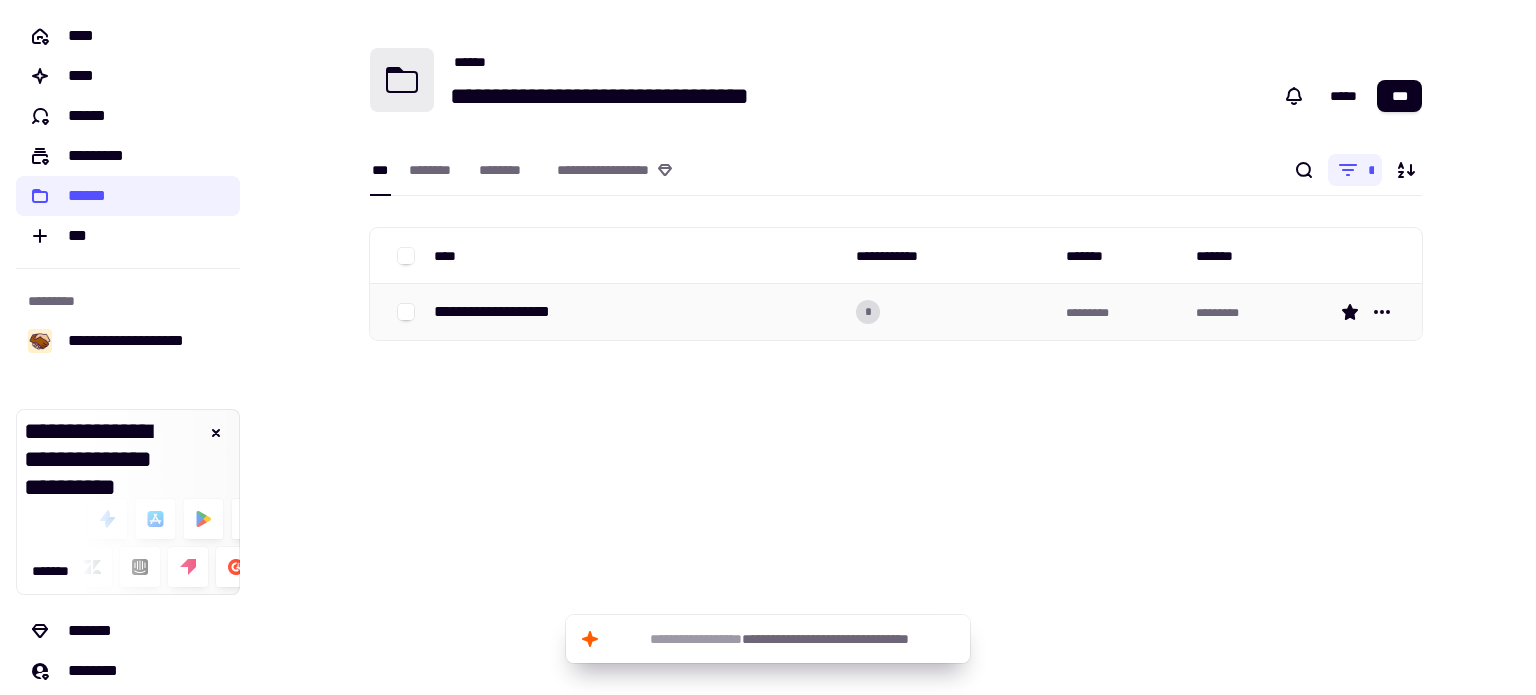 click on "**********" at bounding box center [506, 312] 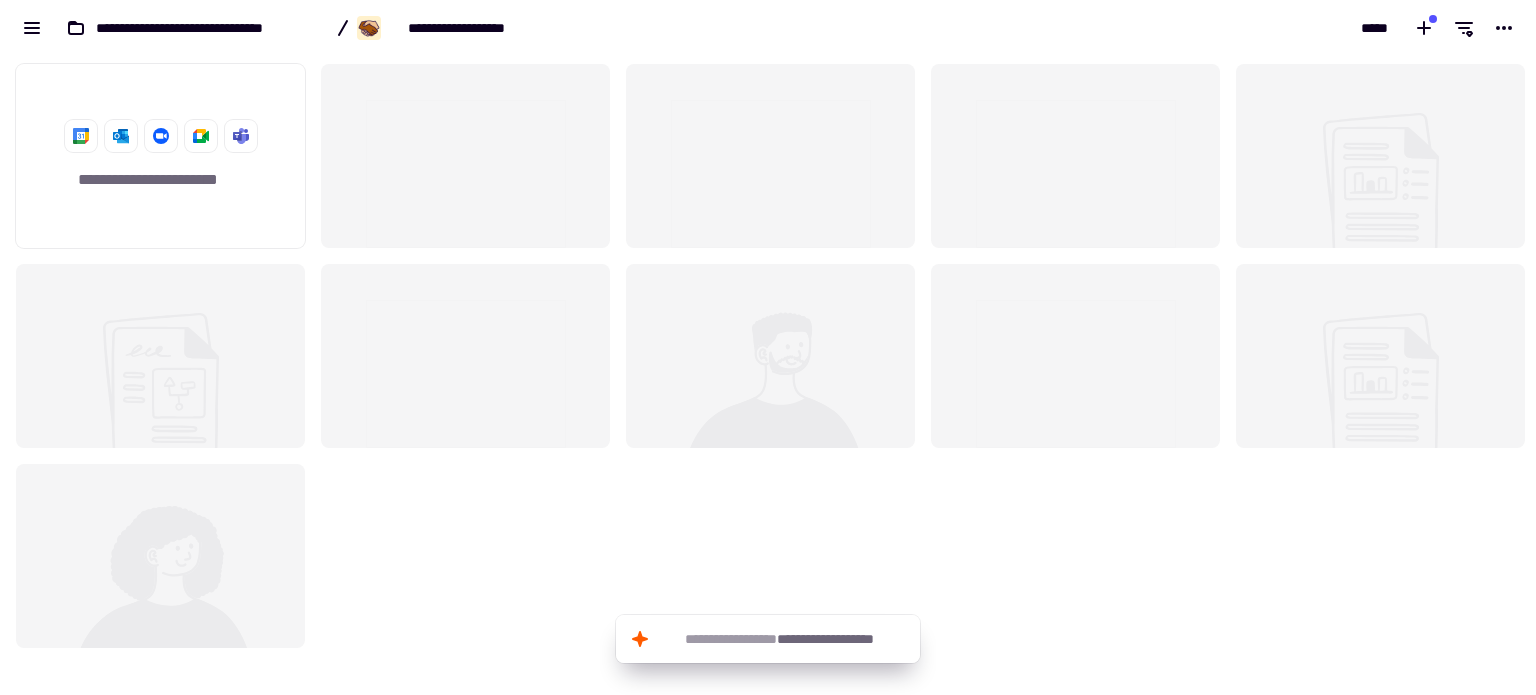 scroll, scrollTop: 16, scrollLeft: 16, axis: both 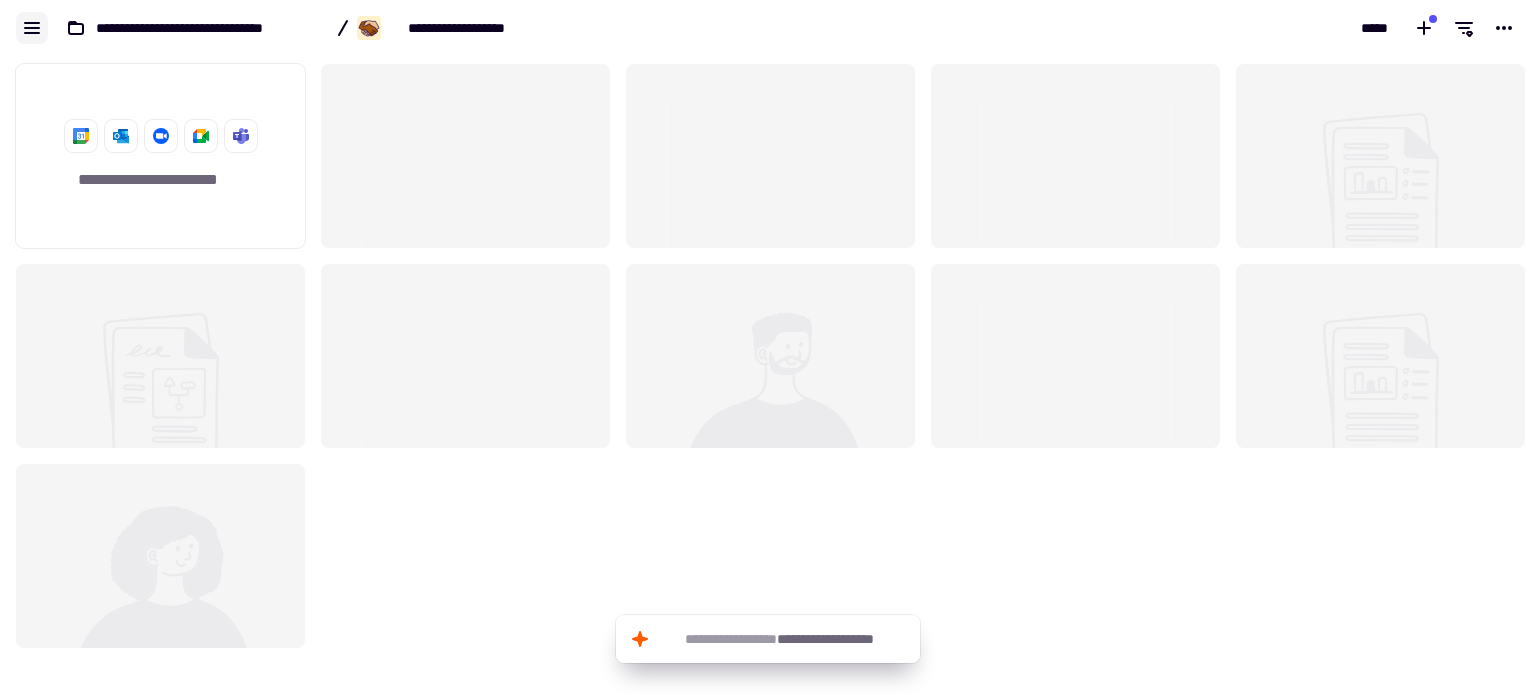 click 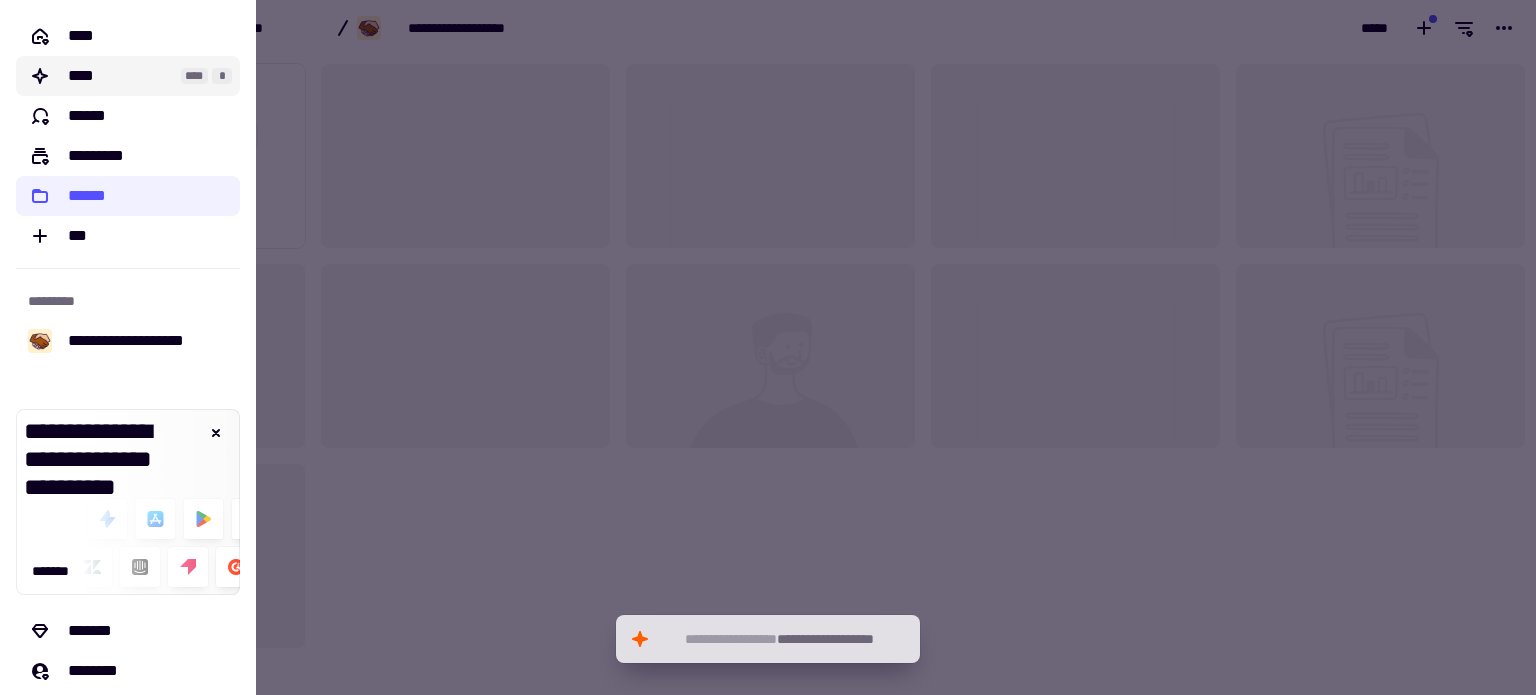 click on "****" 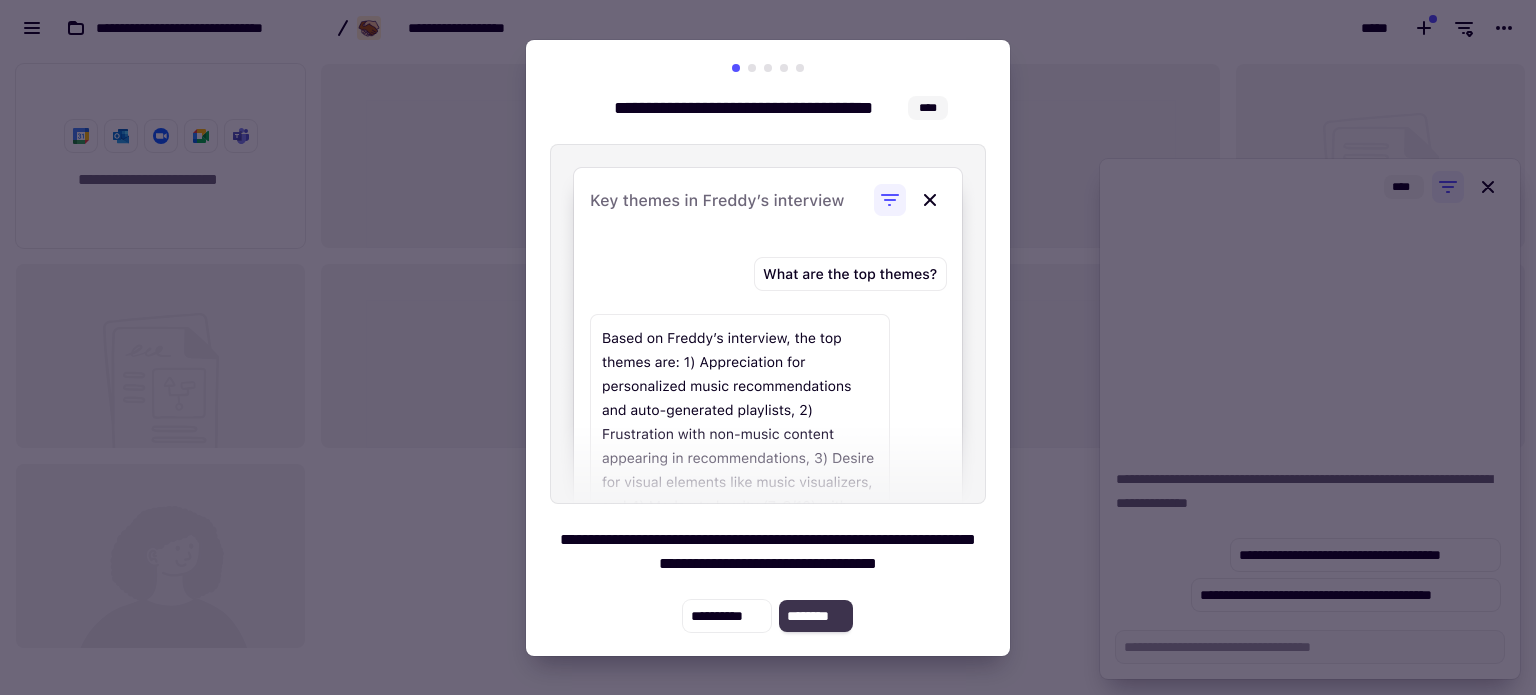 click on "********" 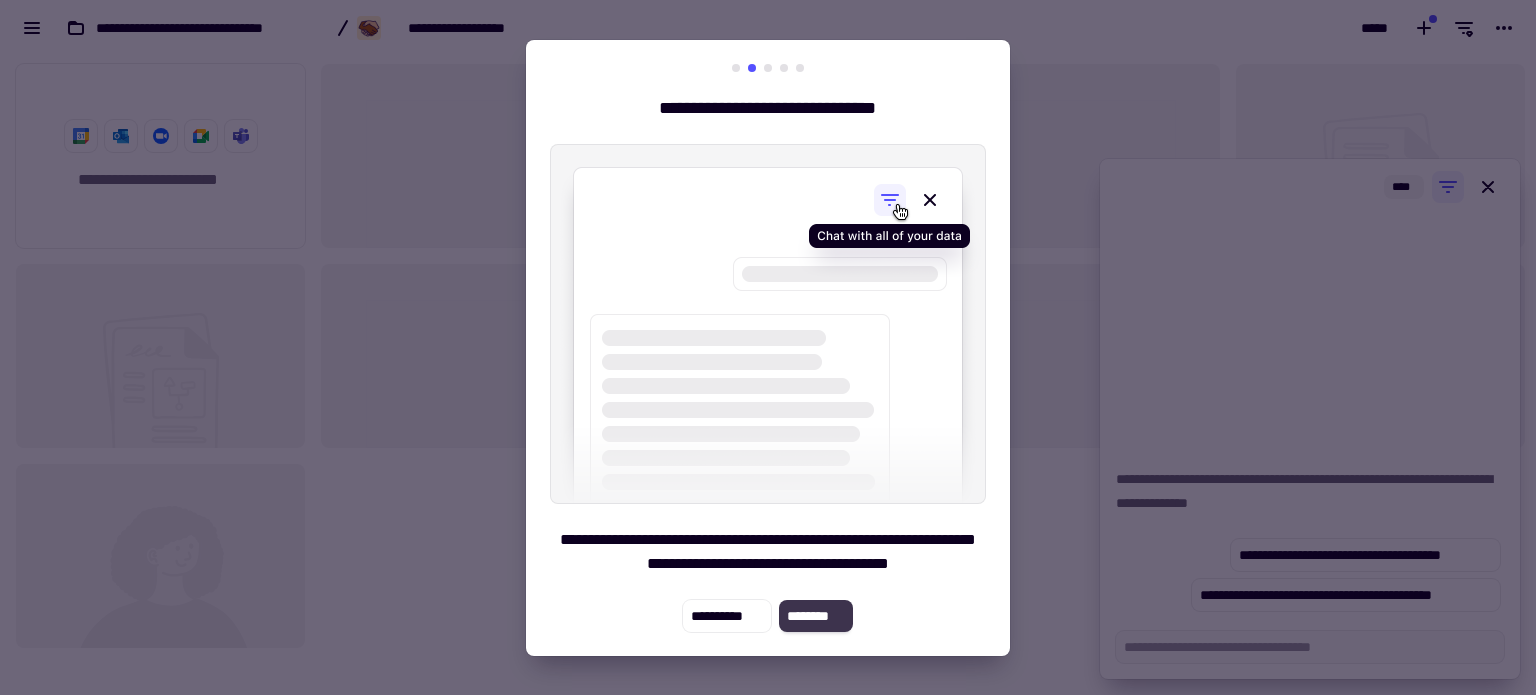 click on "********" 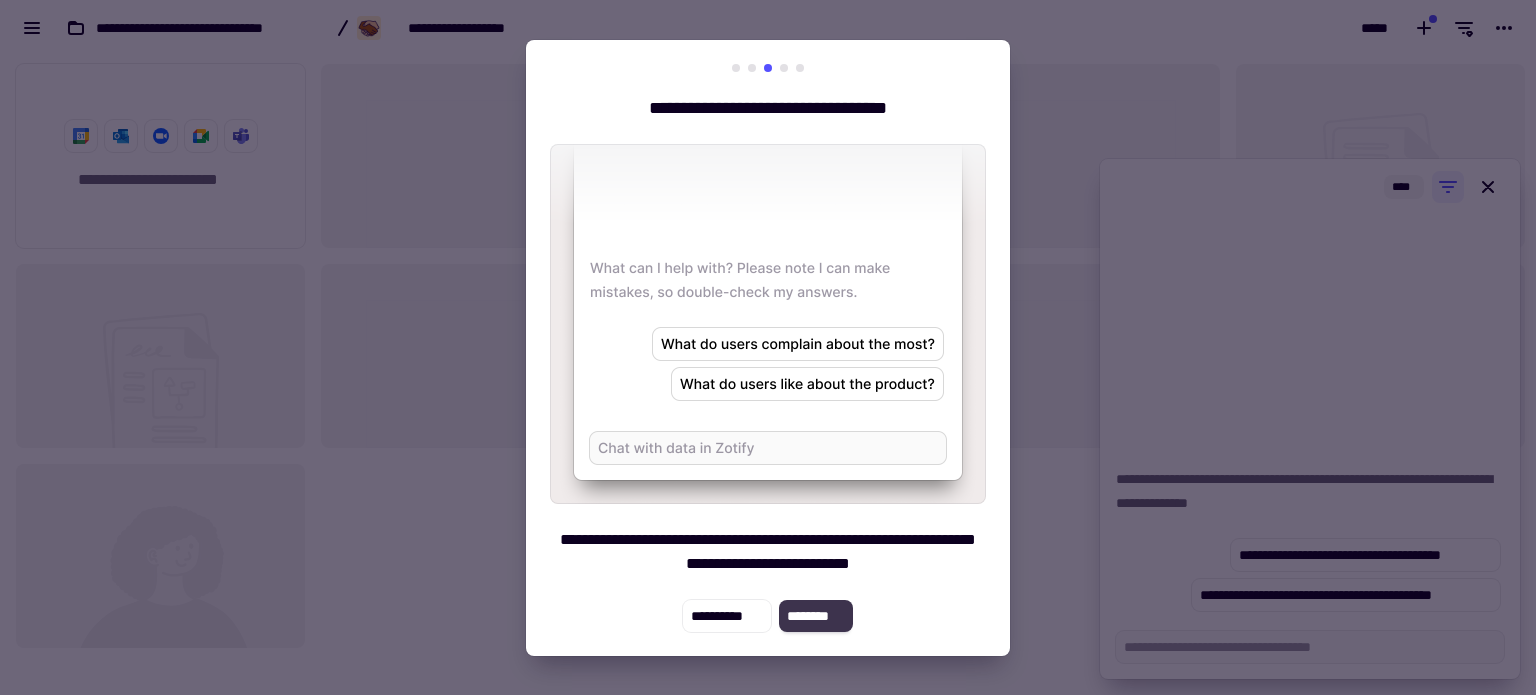 click on "********" 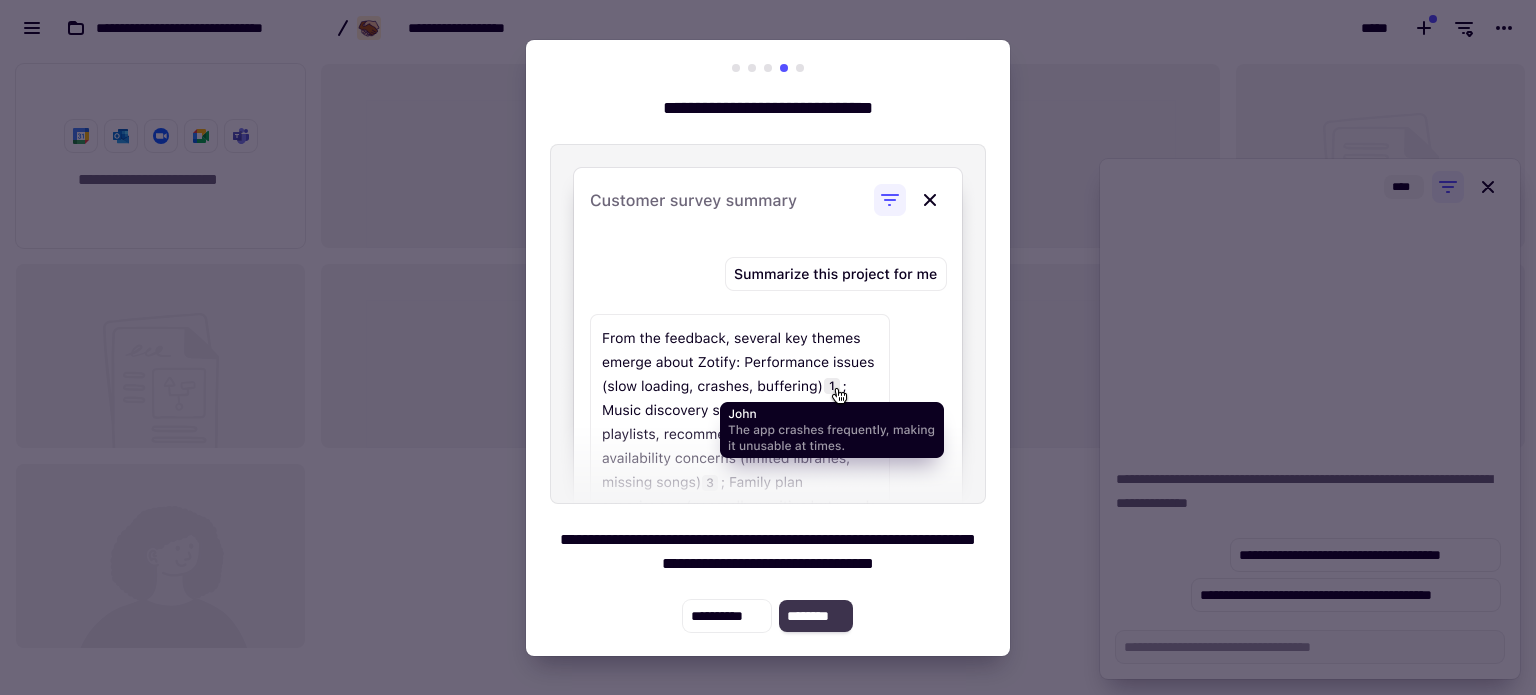 click on "********" 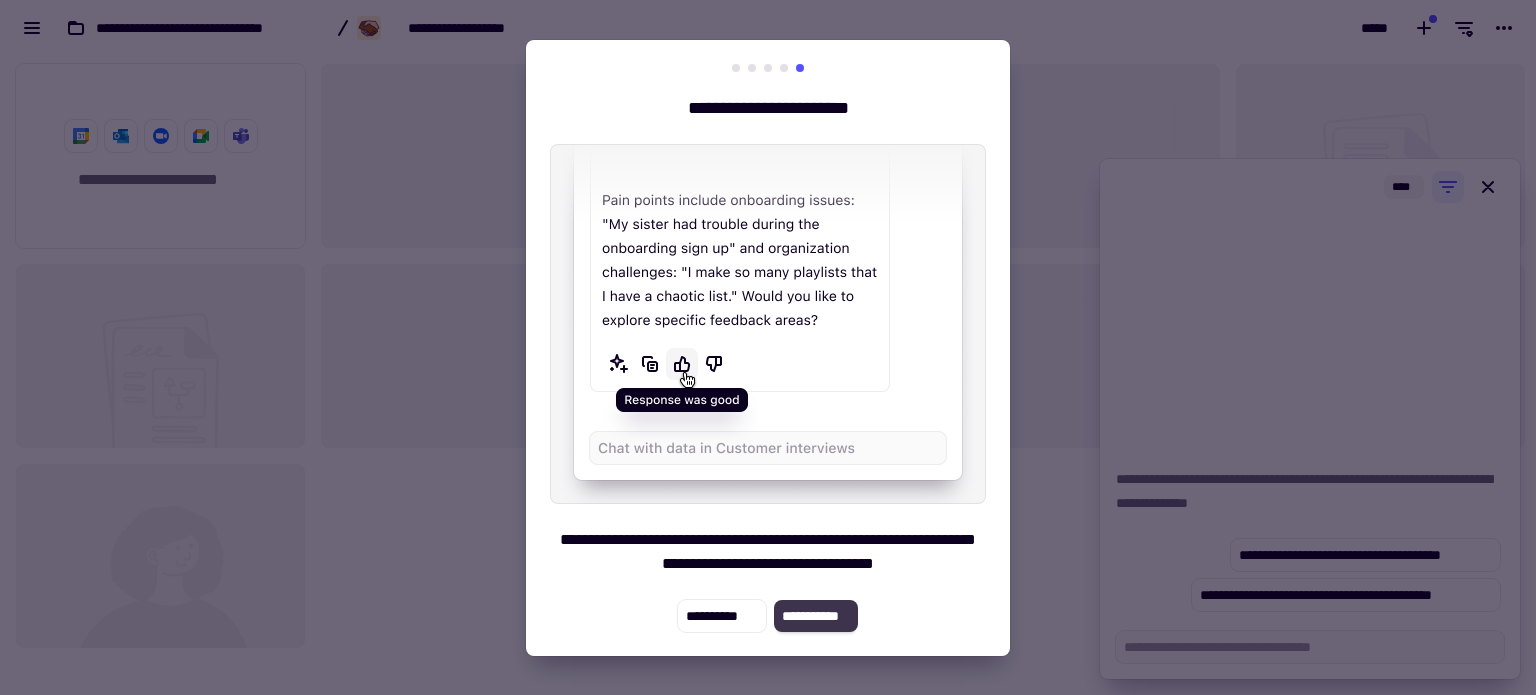 click on "**********" 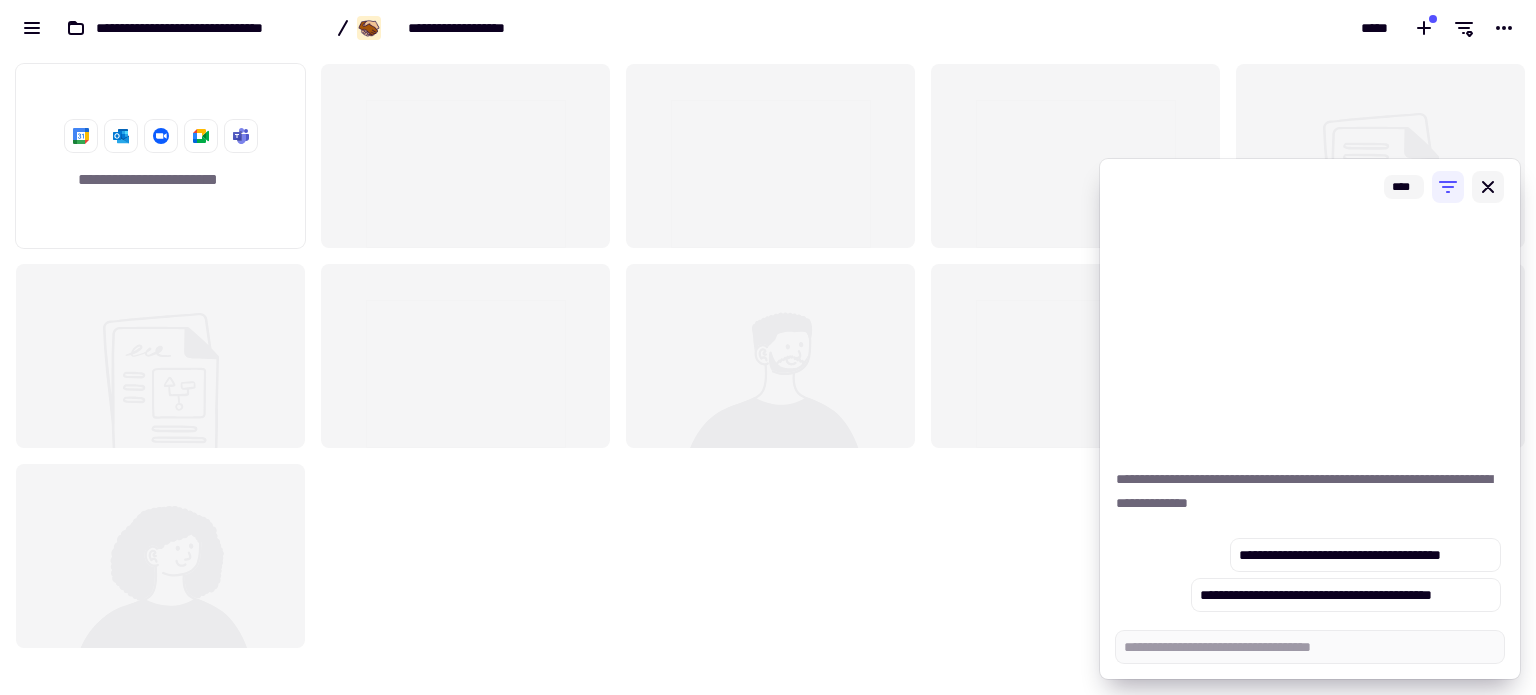 click 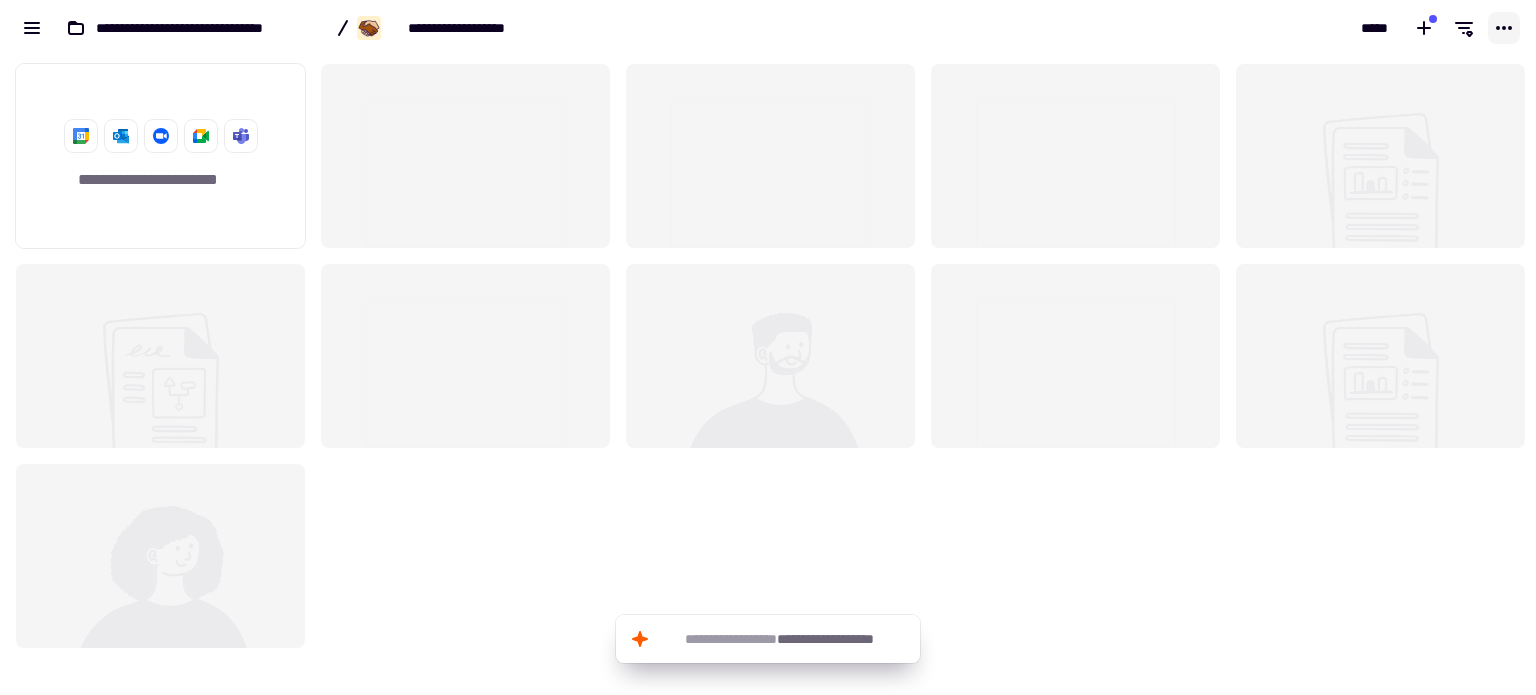 click on "*****" at bounding box center [1152, 28] 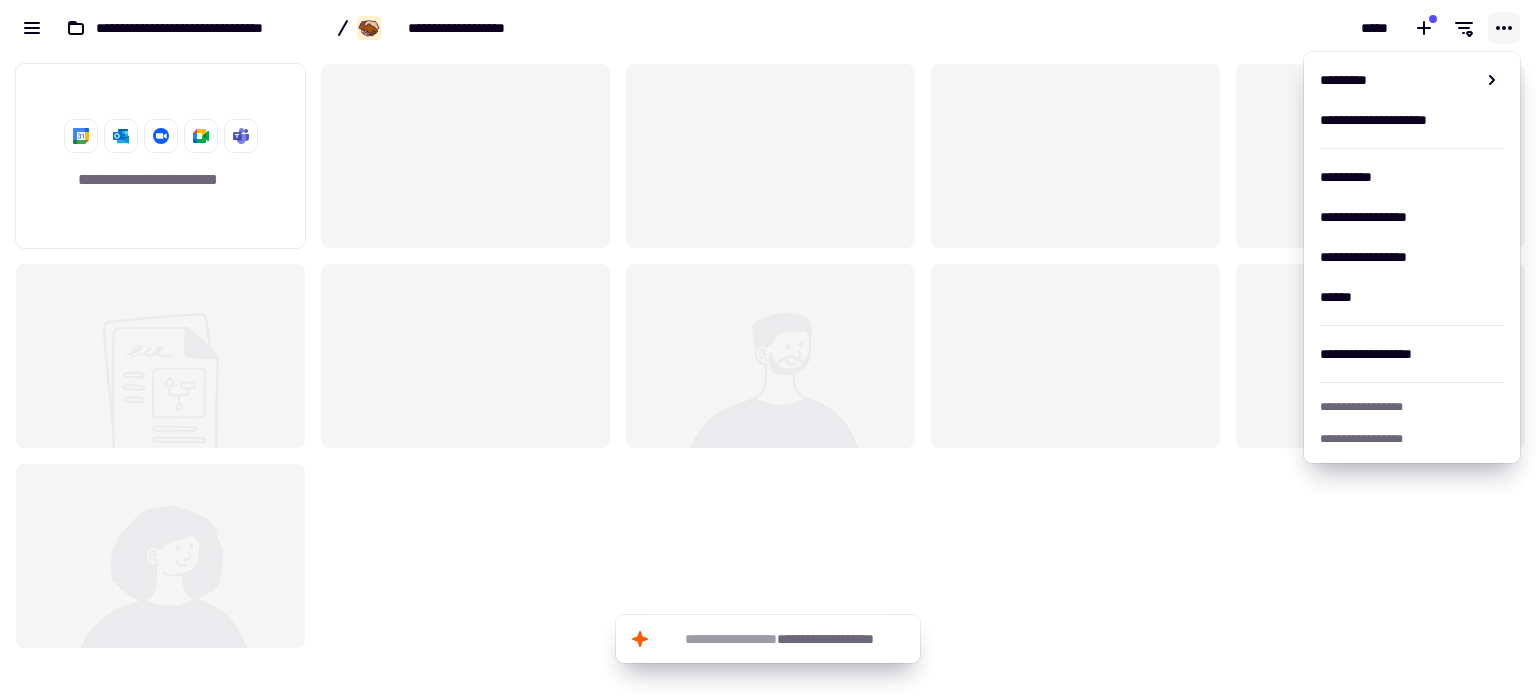 click 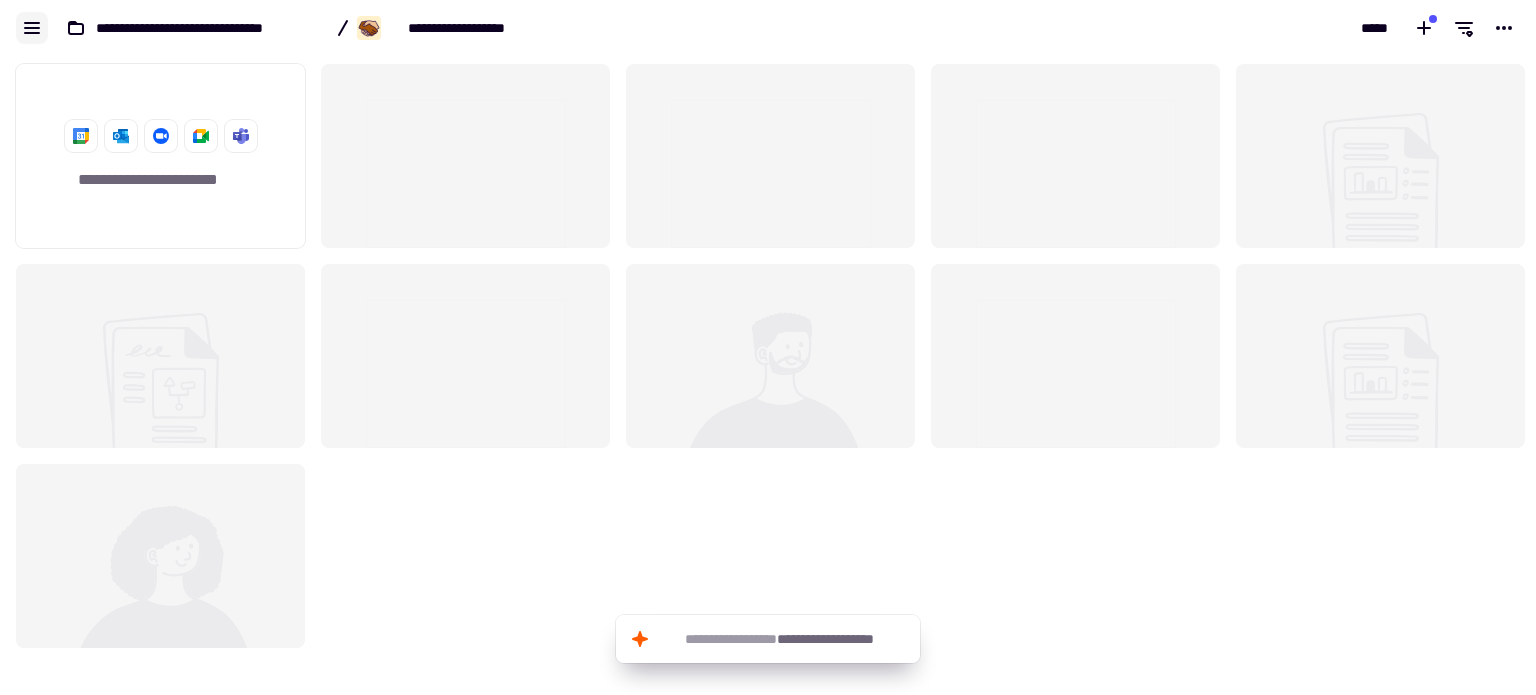 click 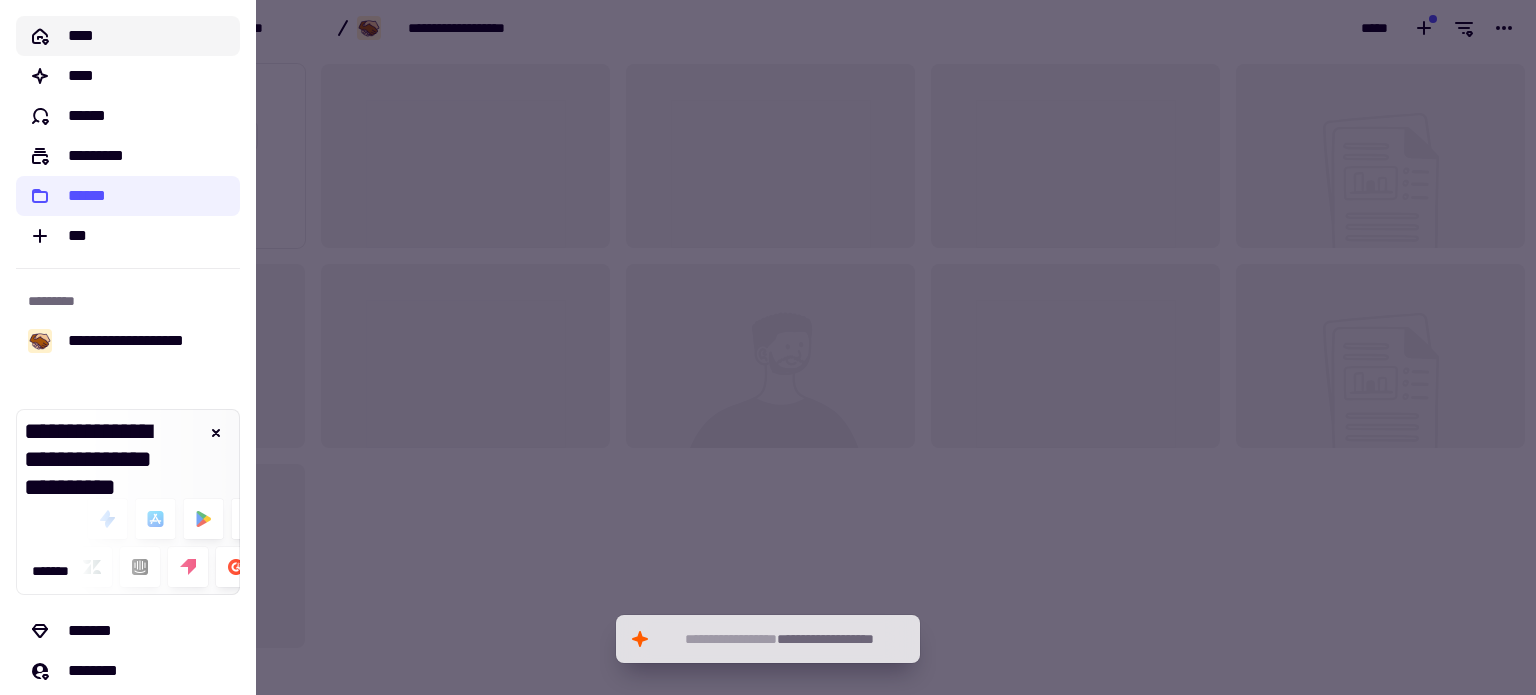 click on "****" 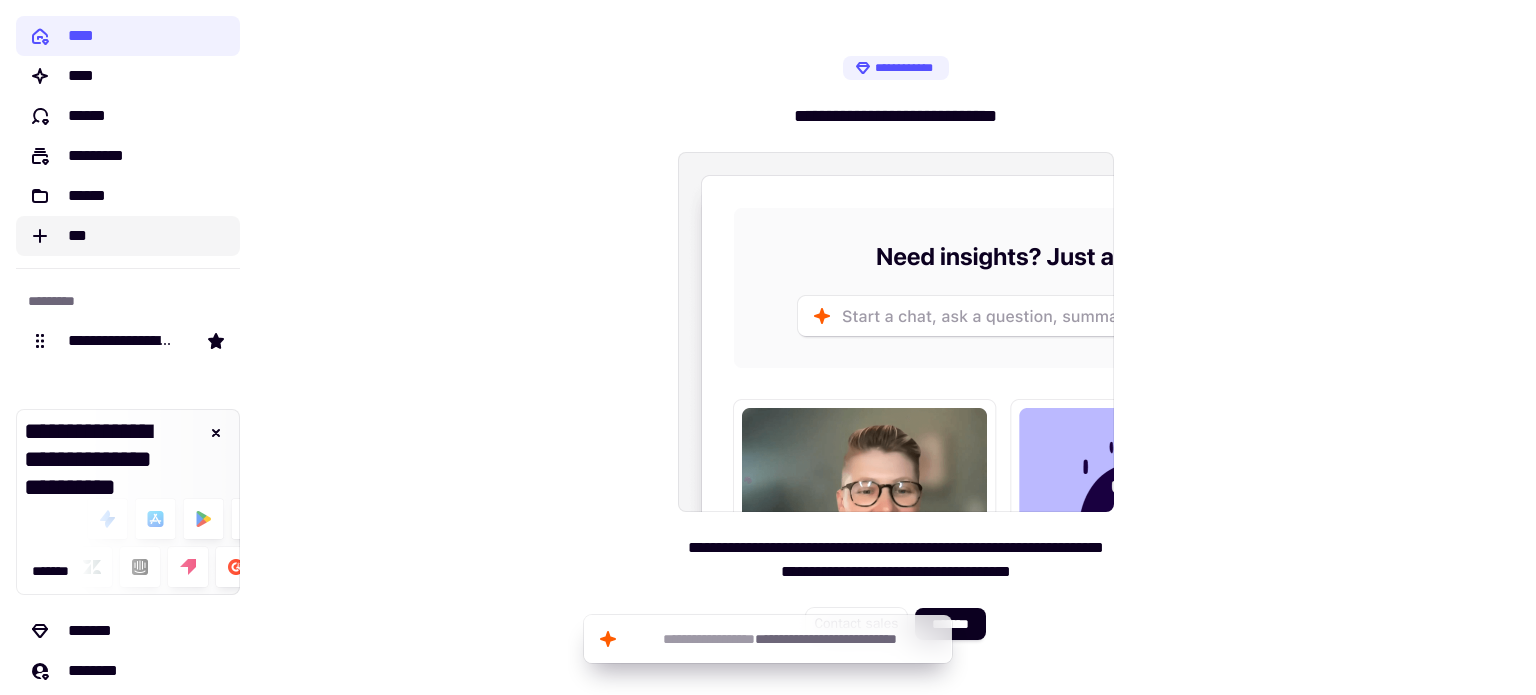 scroll, scrollTop: 92, scrollLeft: 0, axis: vertical 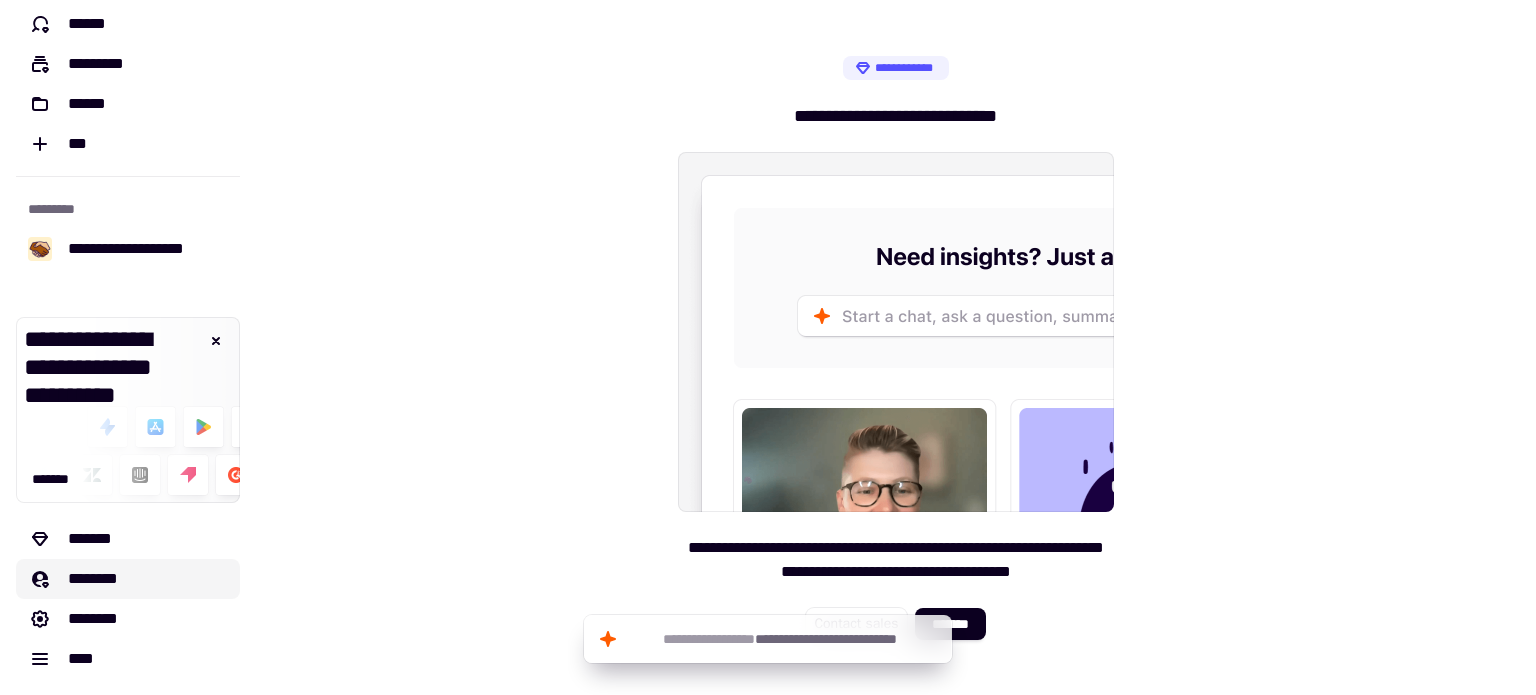 click on "********" 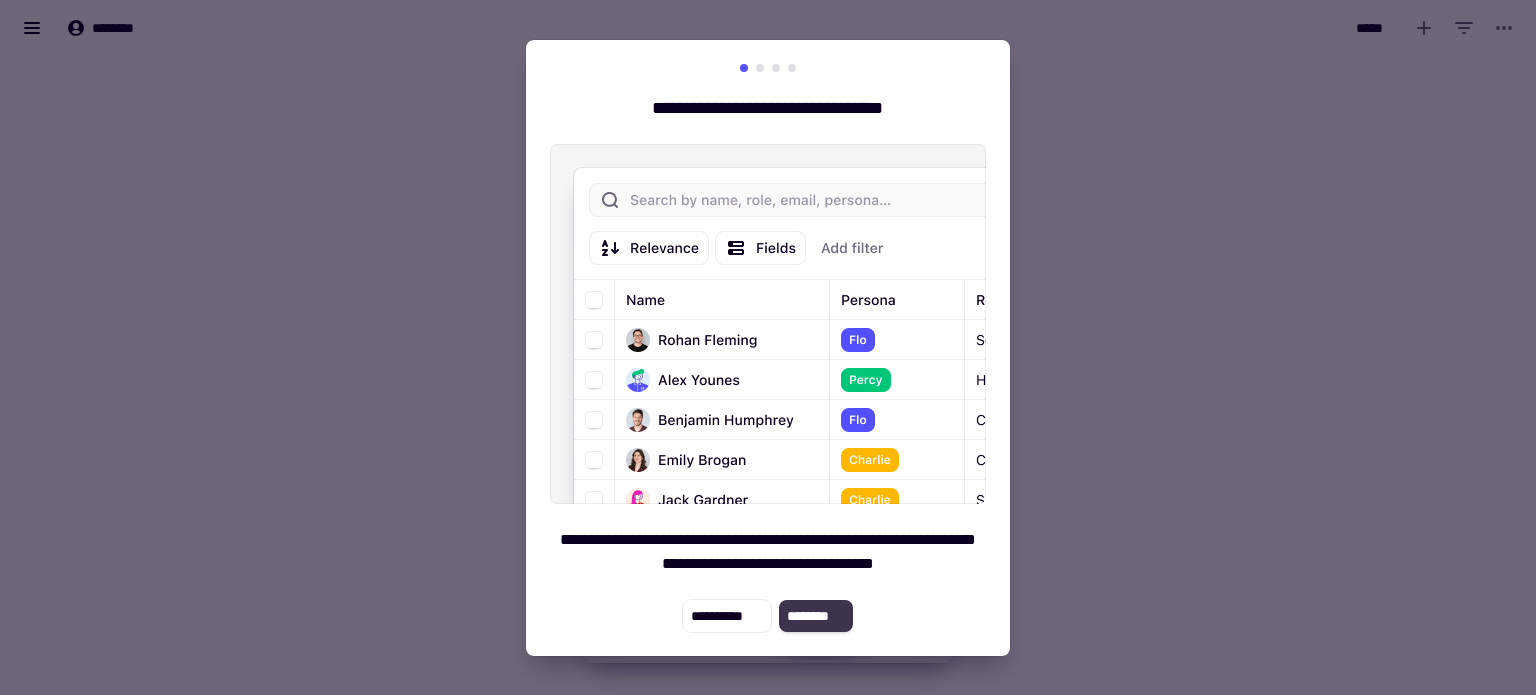 click on "********" 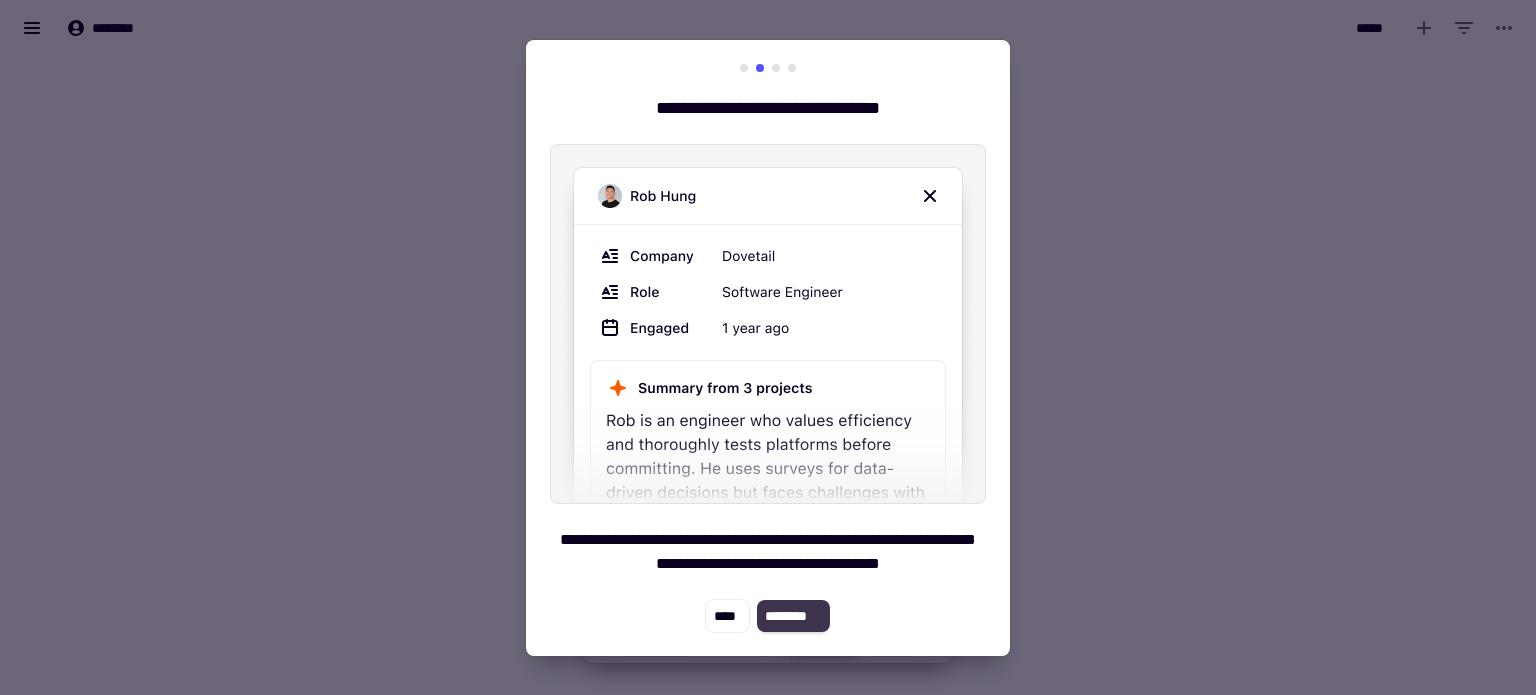 click on "********" 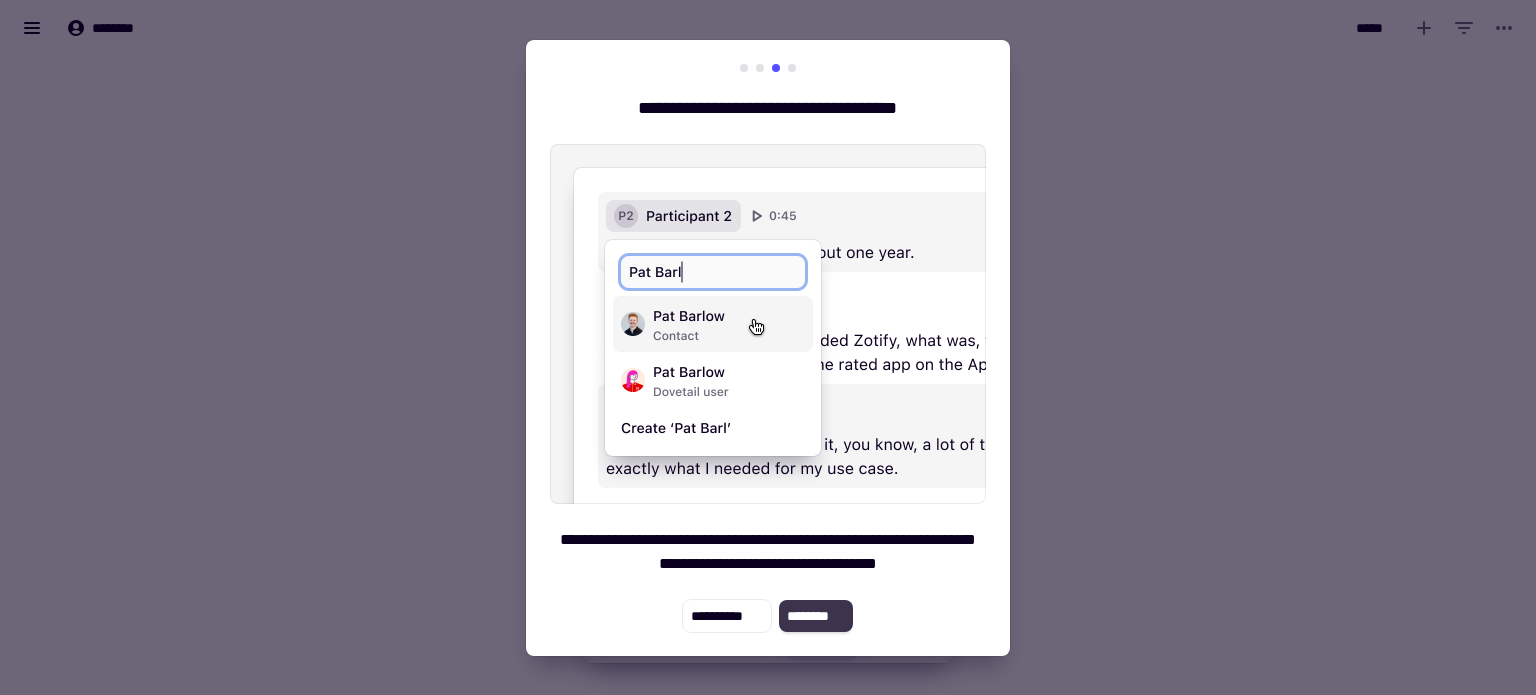 click on "********" 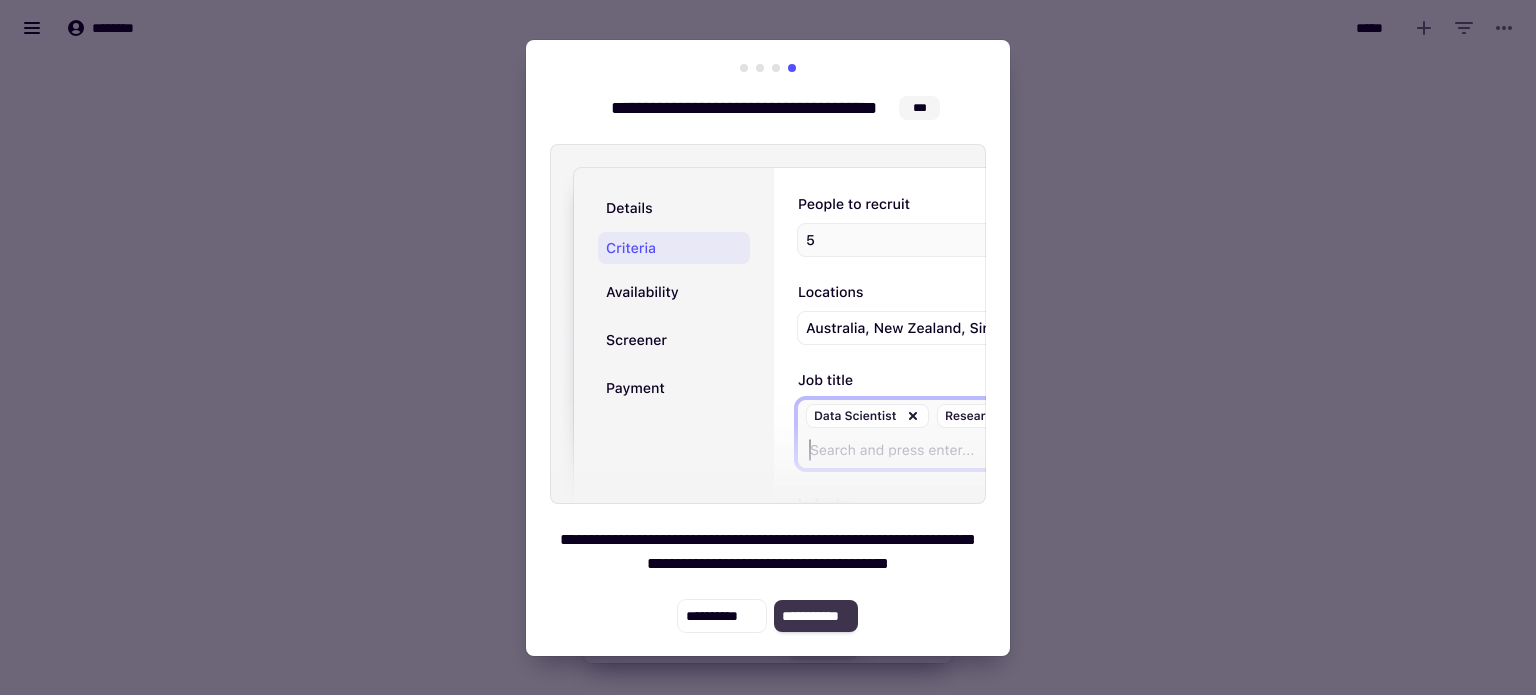 click on "**********" 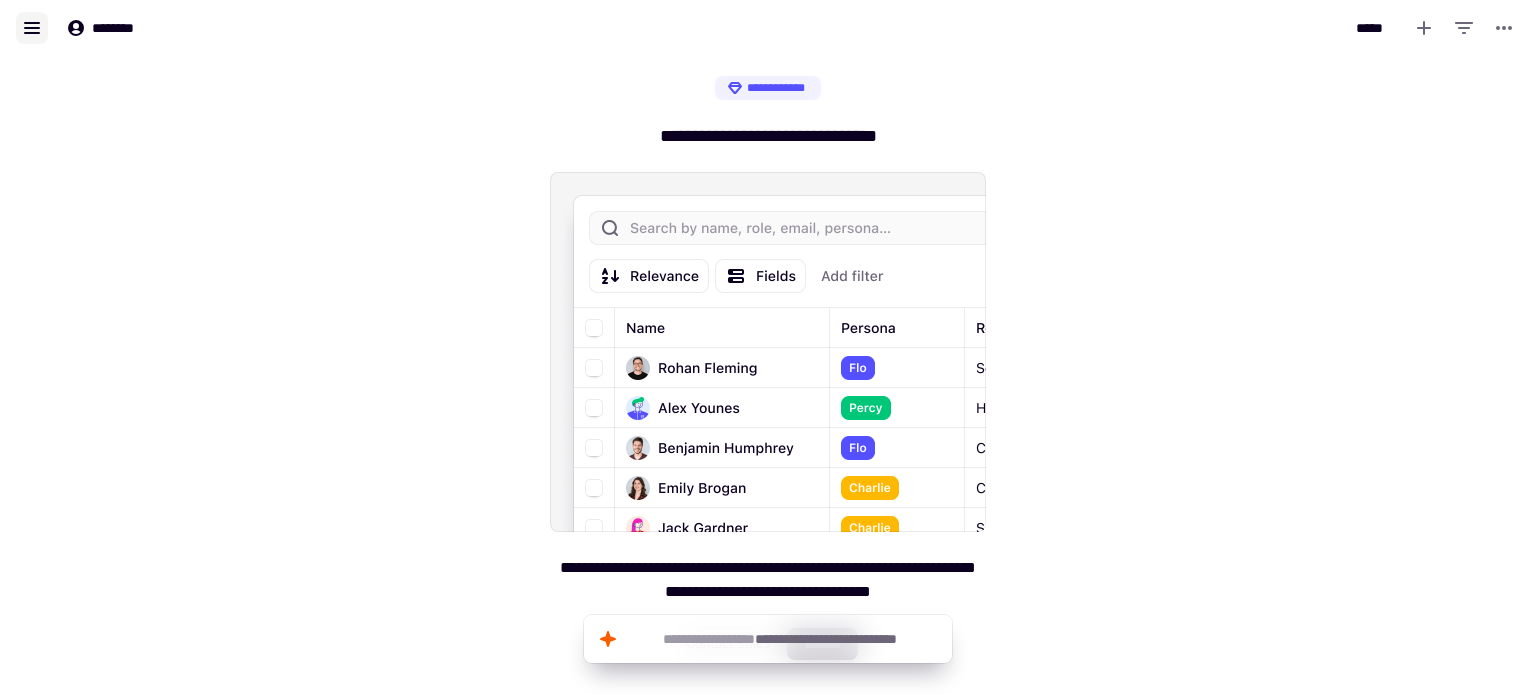 click 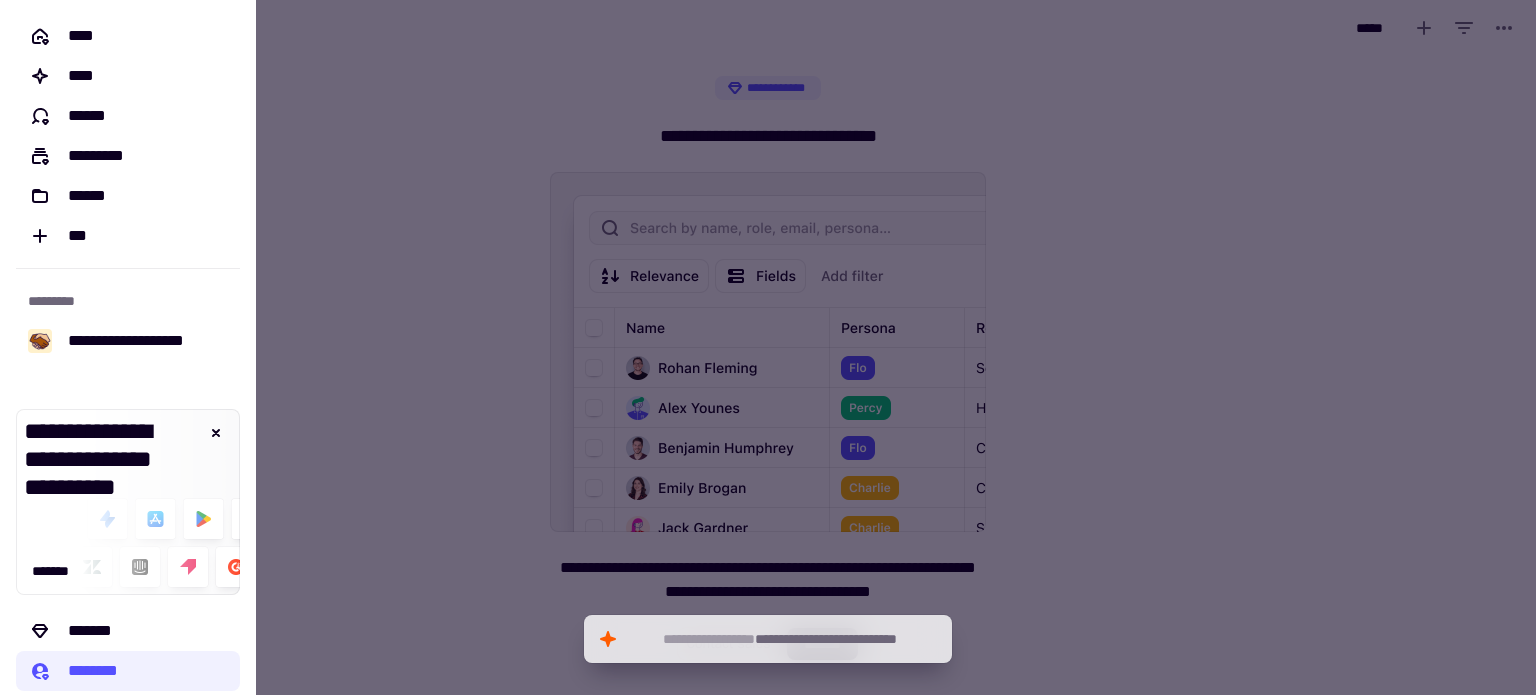 scroll, scrollTop: 92, scrollLeft: 0, axis: vertical 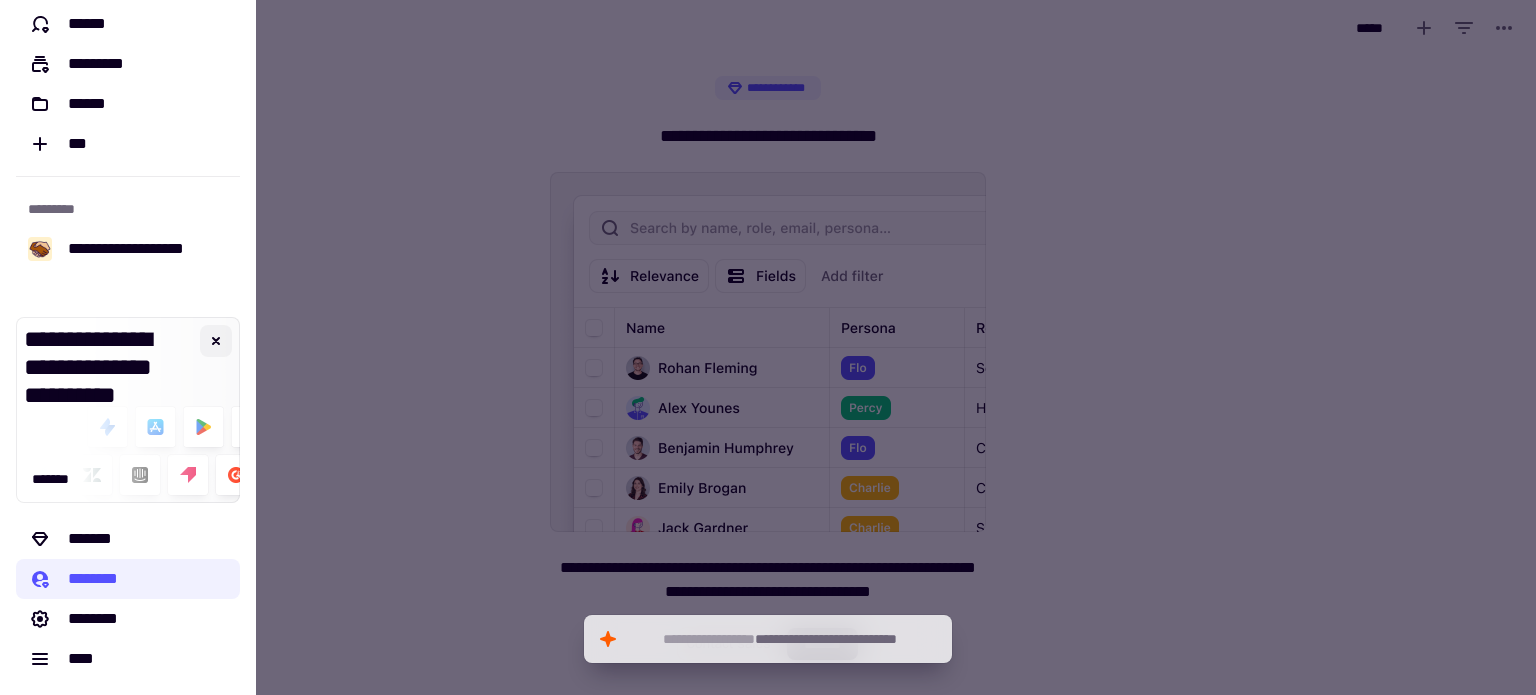 click 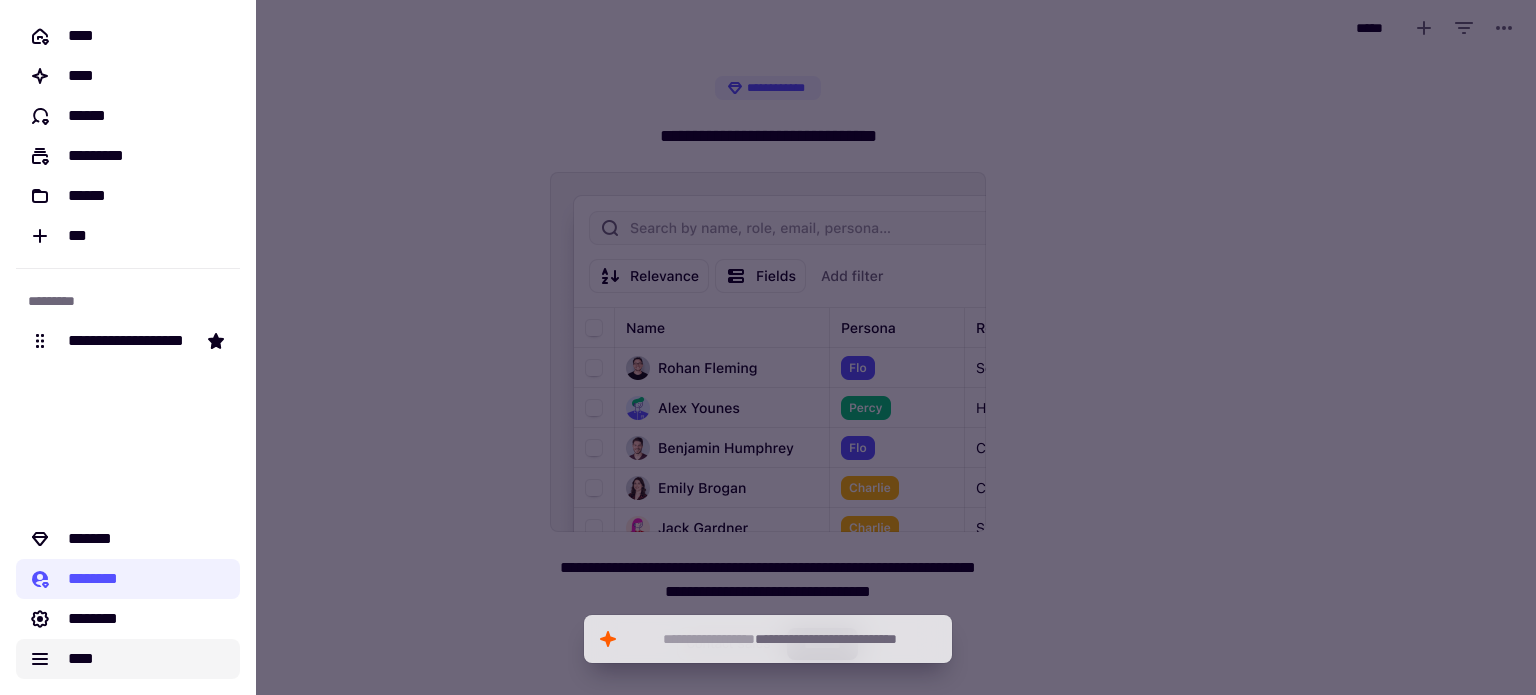 click on "****" 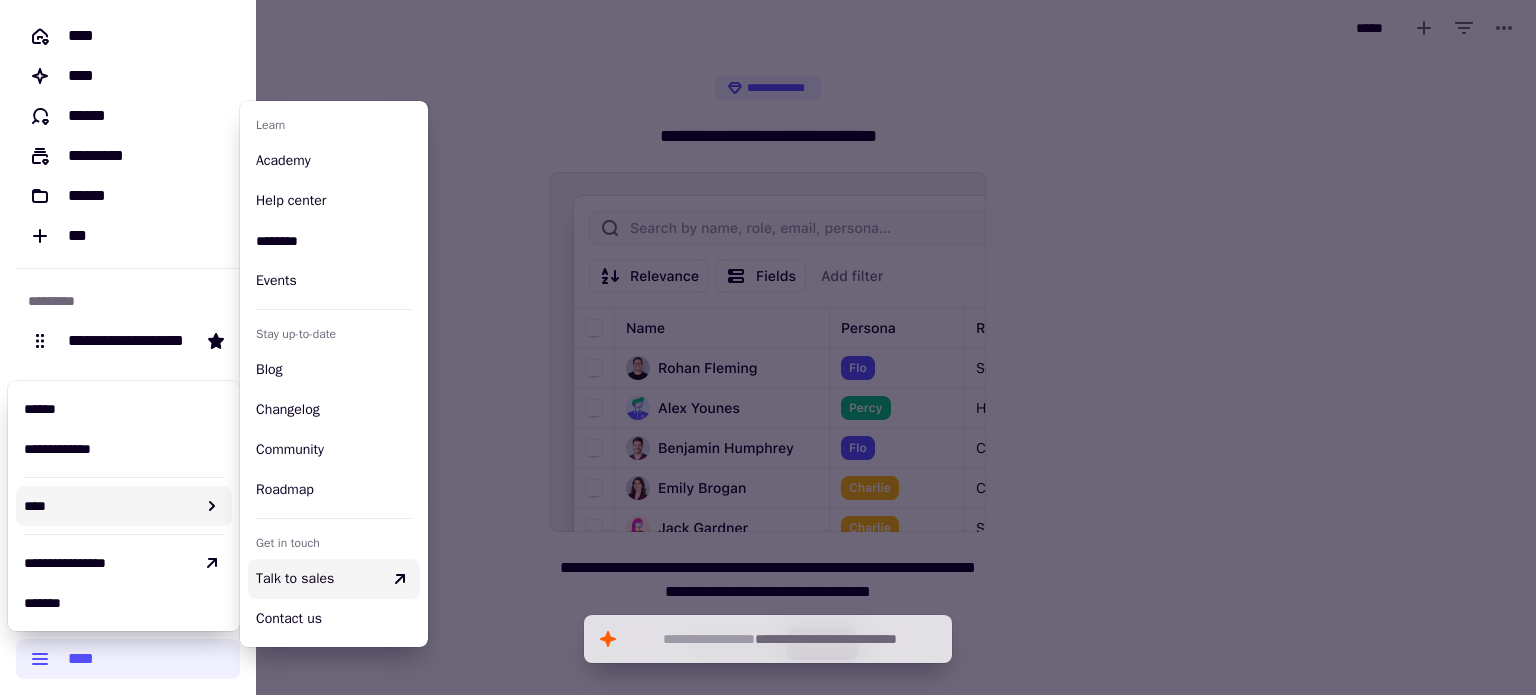 click on "Talk to sales" at bounding box center (295, 578) 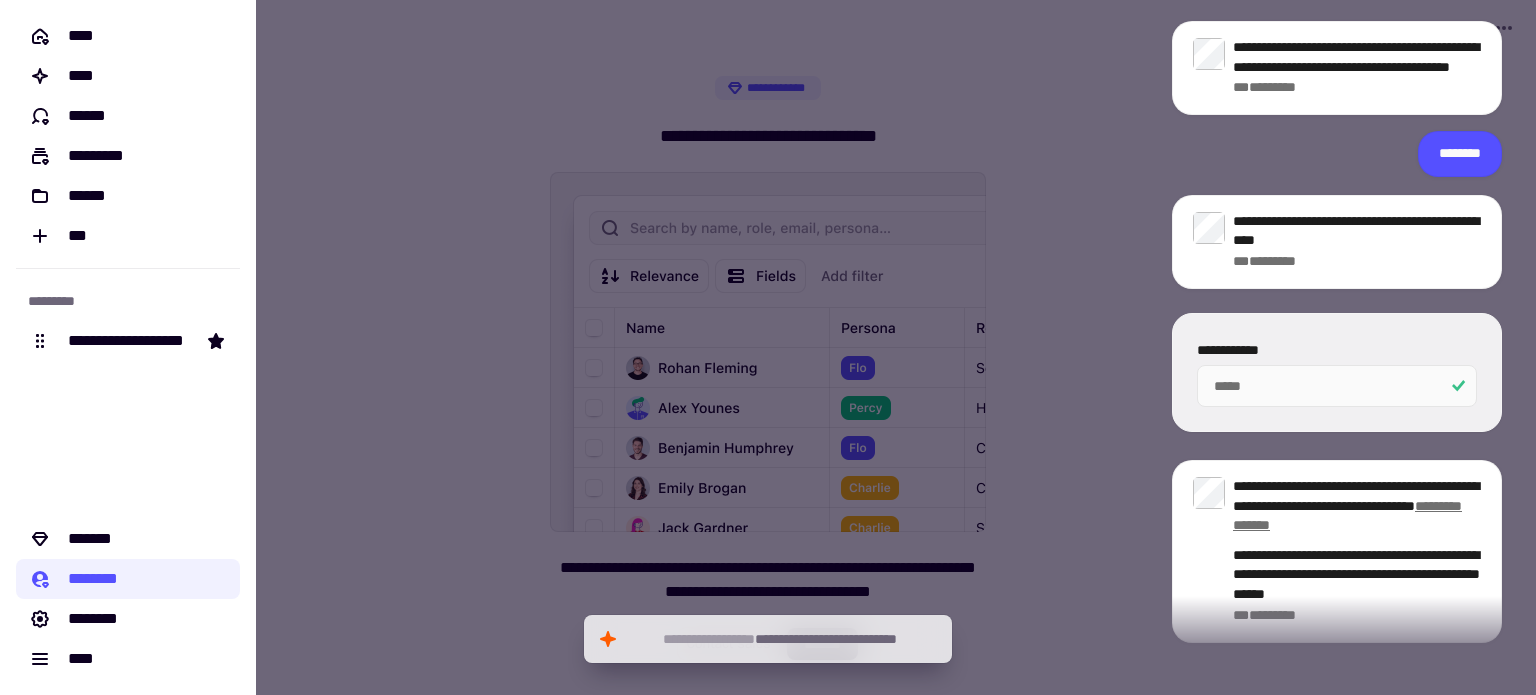 scroll, scrollTop: 0, scrollLeft: 0, axis: both 